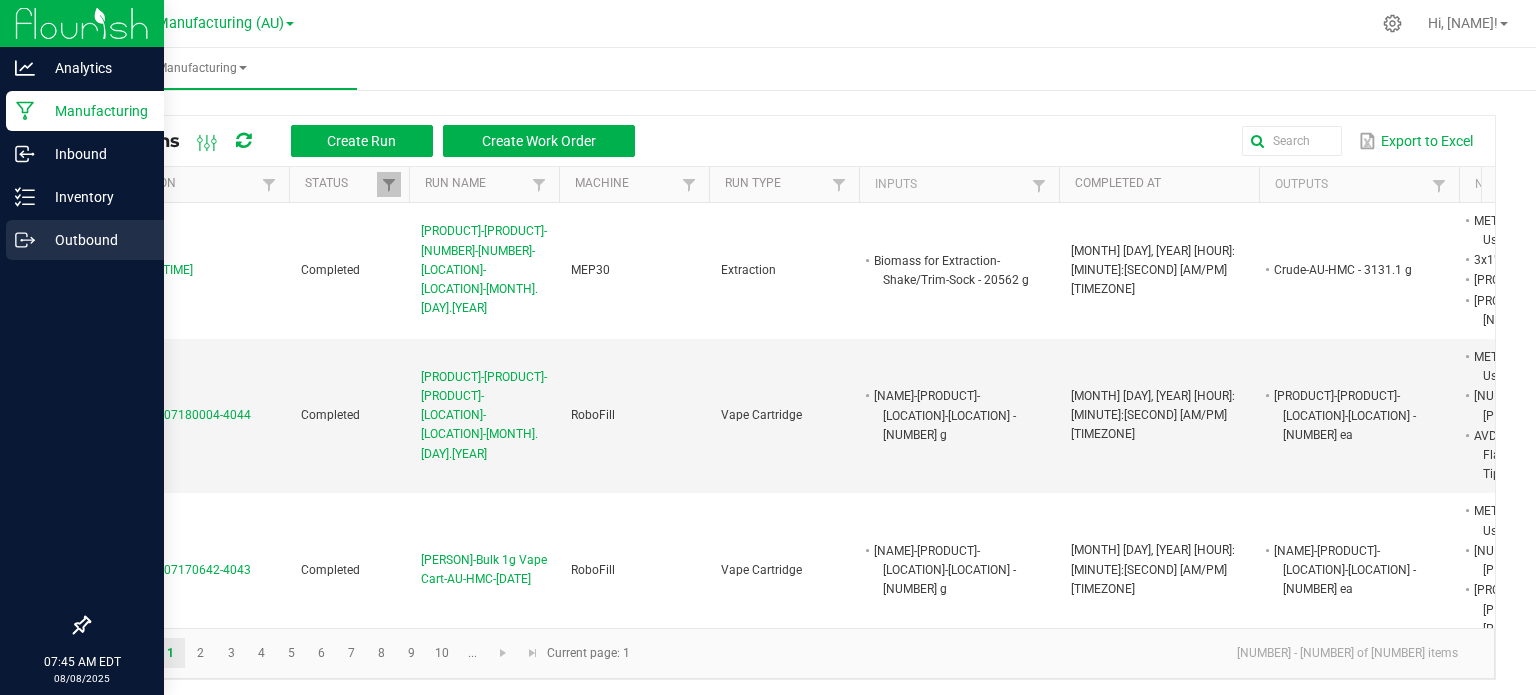 scroll, scrollTop: 0, scrollLeft: 0, axis: both 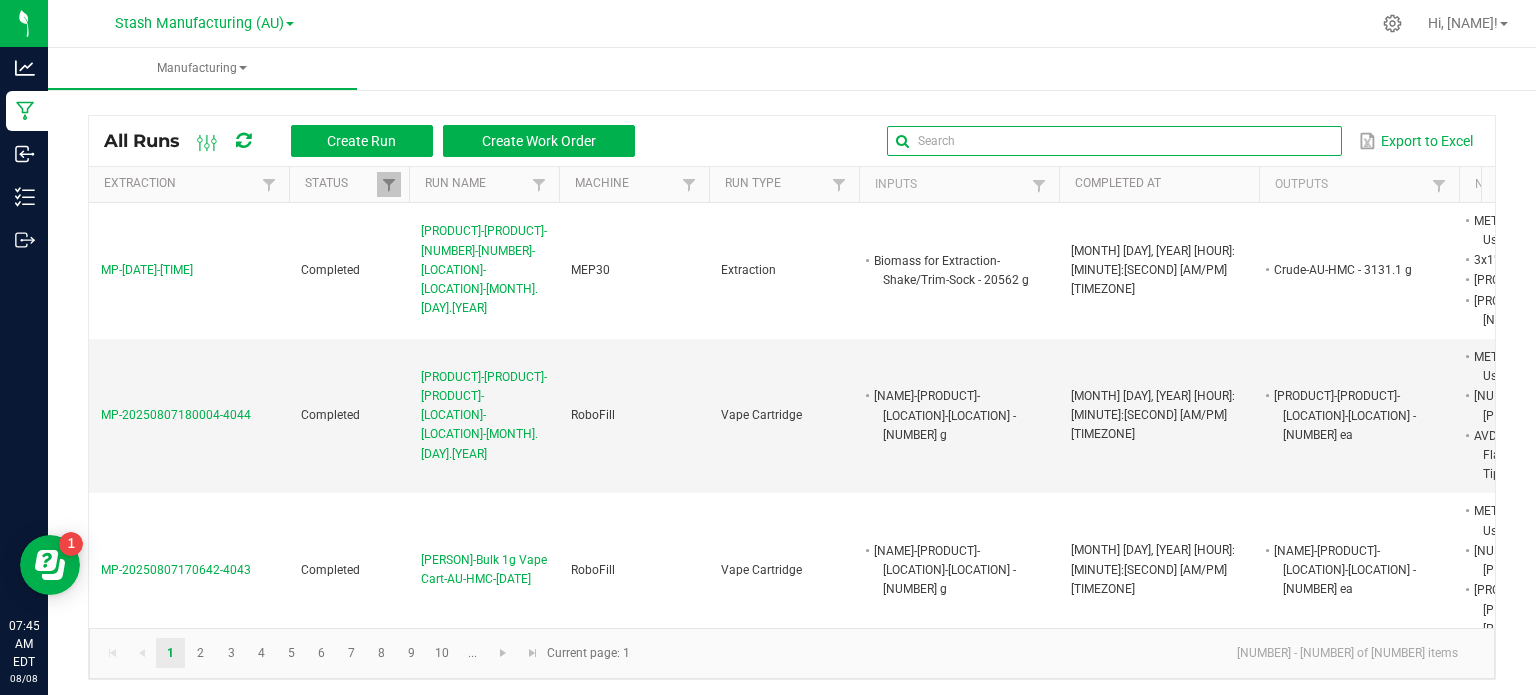 click at bounding box center (1114, 141) 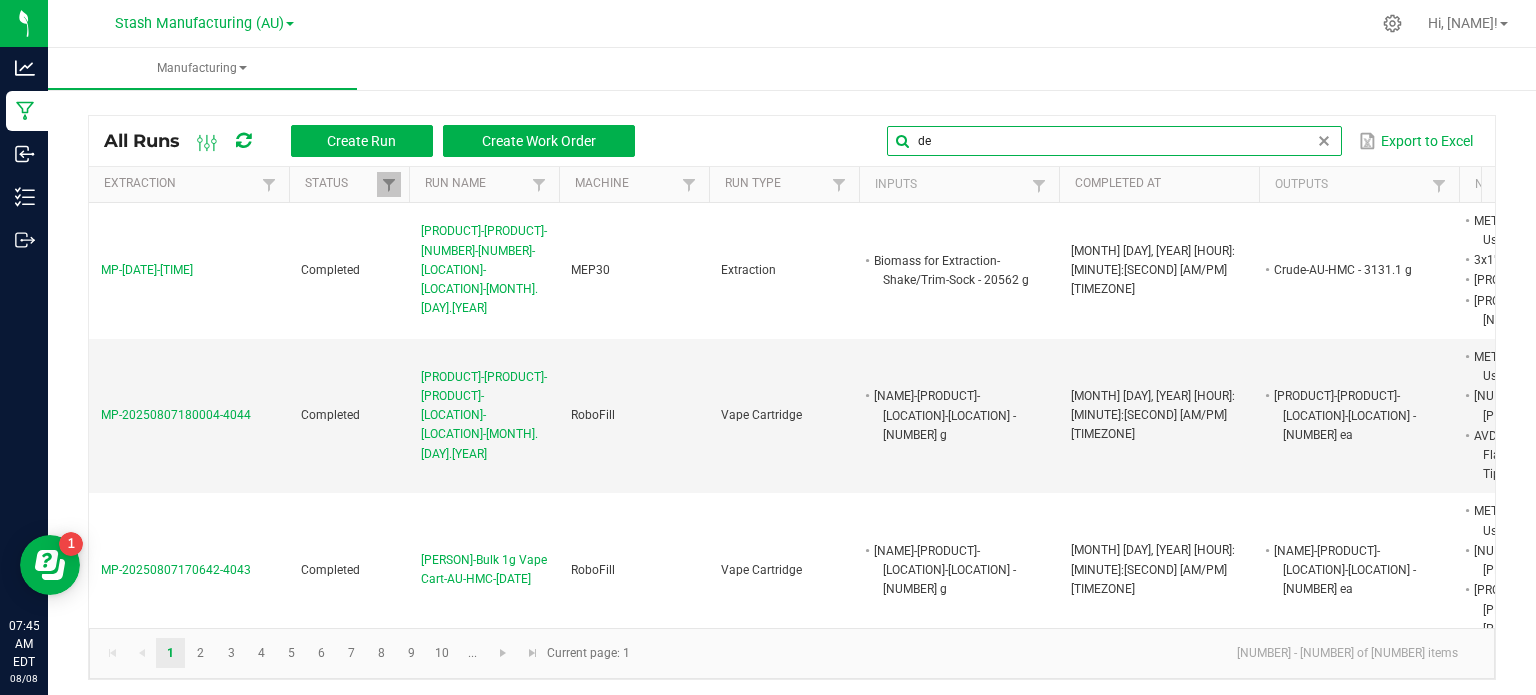 type on "dec" 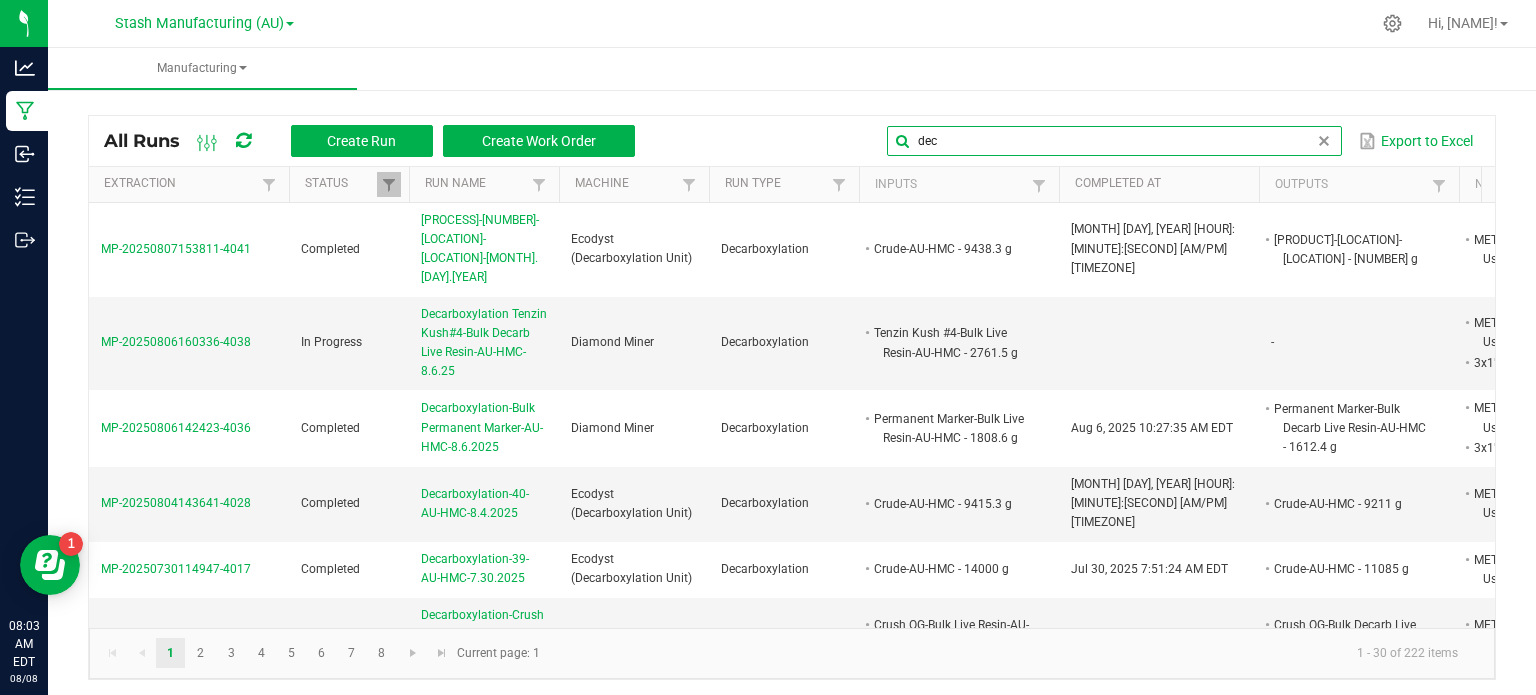 click on "dec" at bounding box center (1114, 141) 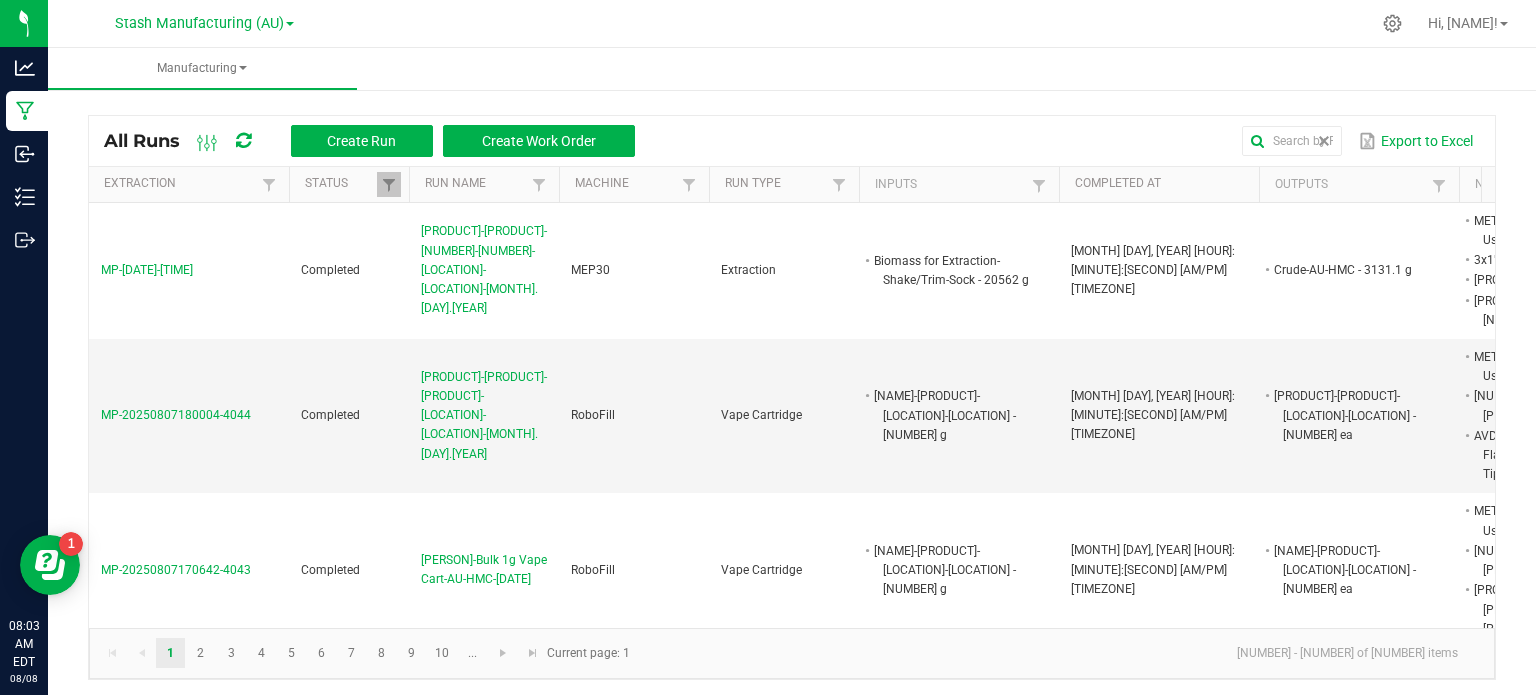 click on "Export to Excel" at bounding box center (1065, 141) 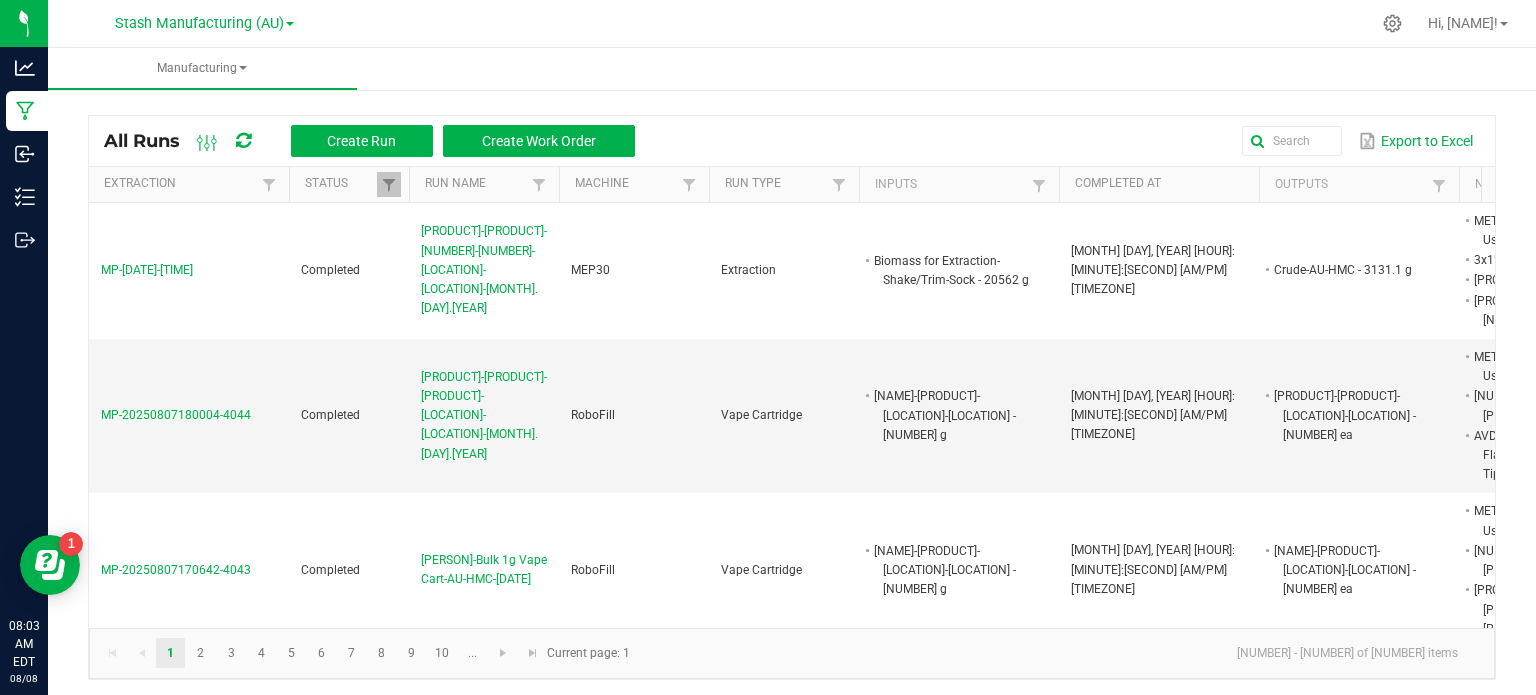 click on "All Runs   Create Run   Create Work Order   Export to Excel  Extraction Status Run Name Machine Run Type Inputs Completed At Outputs Non Cannabis Ref Lot Number Ref Field 1 Ref Field 2 Ref Field 3  MP-[DATE]-[TIME]   Completed  MEP30-Crude-3031-3034-AU-HMC-[DATE]  MEP30   Extraction  Biomass for Extraction-Shake/Trim-Sock - [QUANTITY] g [DATE] [TIME] EDT  Crude-AU-HMC - [QUANTITY] g METRC Package Tag (Adult Use) - 1 ea 3x1" White Label - 4 ea Bentonite Clay - 1250 g CRY Filter Media - 1250 kg  44            MP-[DATE]-[TIME]   Completed  Vape Cart Strawberry Mac-Bulk 1g LR Cart-AU-HMC-[DATE]  RoboFill   Vape Cartridge  Strawberry Mac-Bulk Decarb Live Resin-AU-HMC - [QUANTITY] g [DATE] [TIME] EDT  Strawberry Mac-Bulk 1g LR Cart-AU-HMC - [QUANTITY] ea METRC Package Tag (Adult Use) - 1 ea 3x1" White Label - 18 ea AVD C3 1mL Vape Cart w/ Flat White Hemp Plastic Tip - [QUANTITY] ea              MP-[DATE]-[TIME]   Completed  [PERSON]-Bulk 1g Vape Cart-AU-HMC-[DATE]  RoboFill   Vape Cartridge     -" at bounding box center (792, 392) 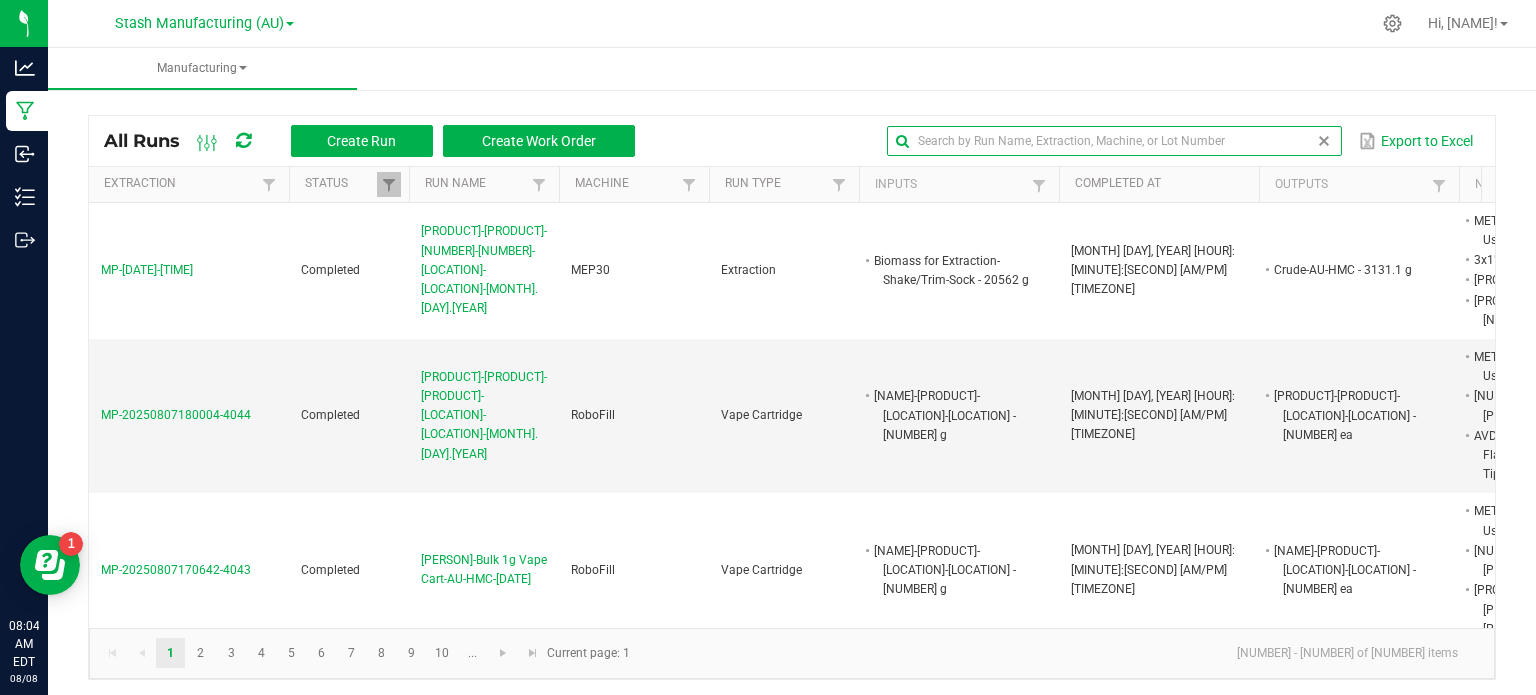 click at bounding box center [1114, 141] 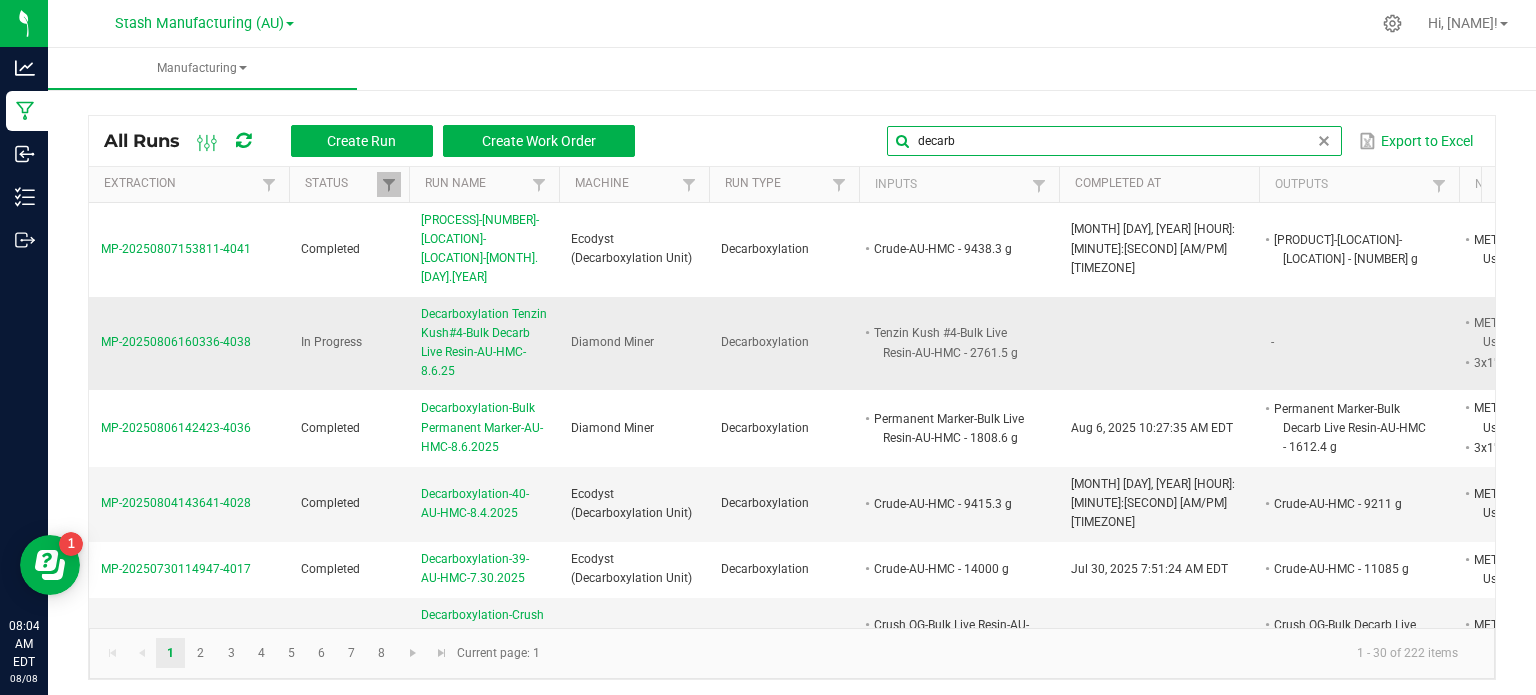 type on "decarb" 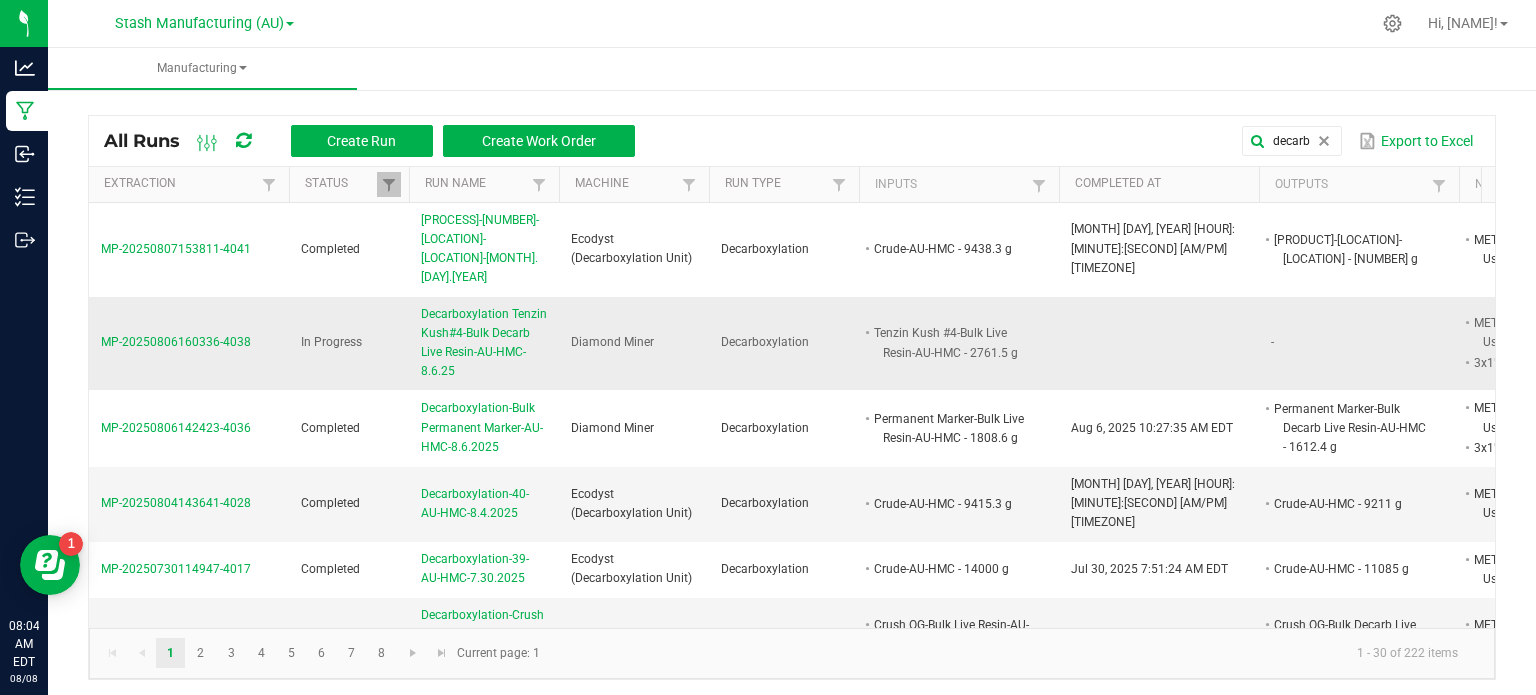 click on "Decarboxylation Tenzin Kush#4-Bulk Decarb Live Resin-AU-HMC-8.6.25" at bounding box center (484, 343) 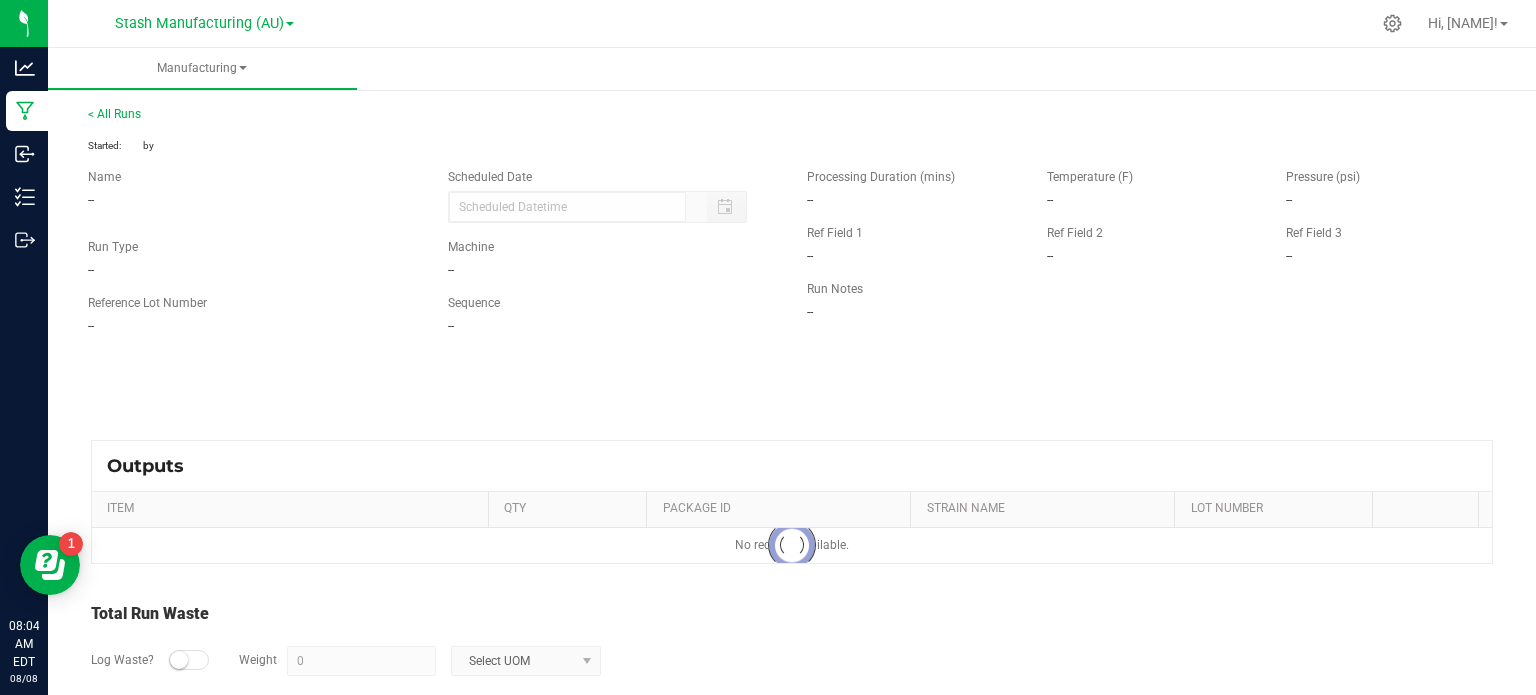 type on "08/06/2025 12:02 PM" 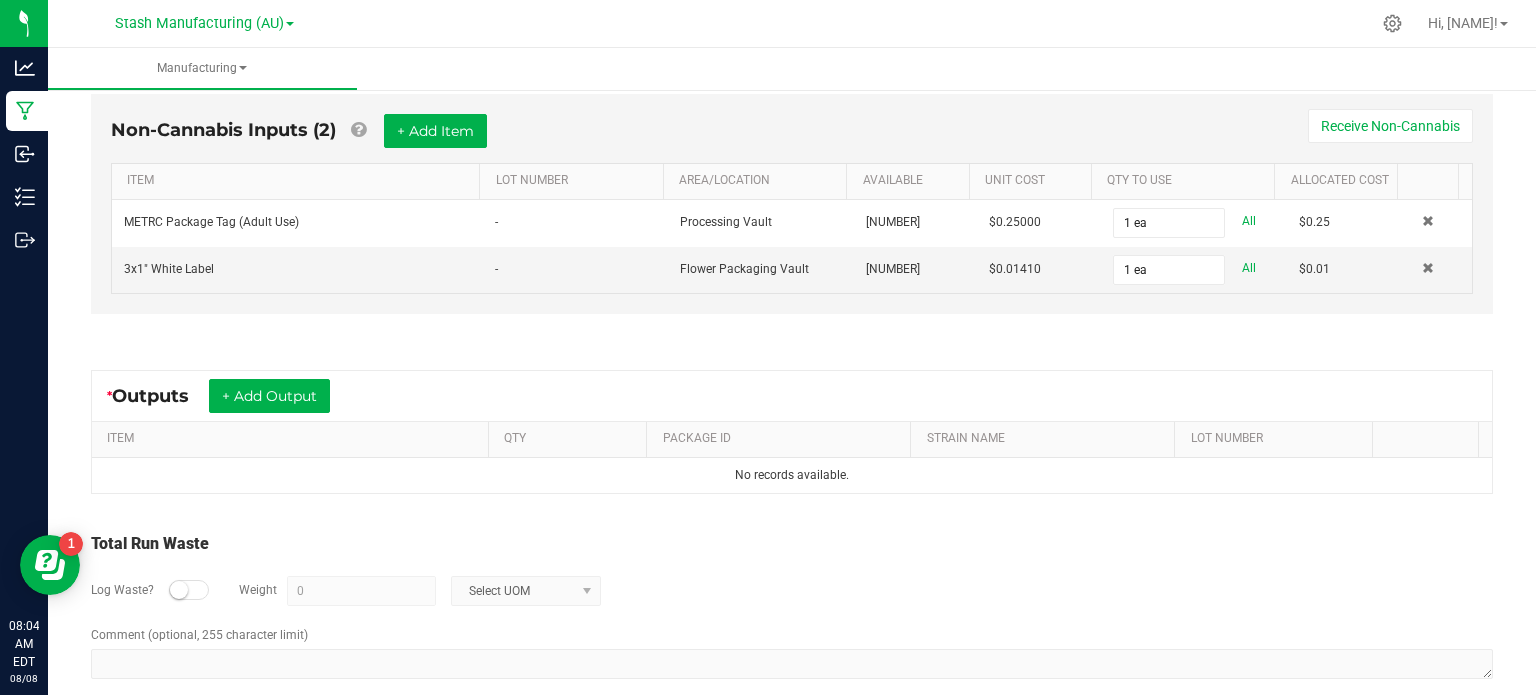 scroll, scrollTop: 575, scrollLeft: 0, axis: vertical 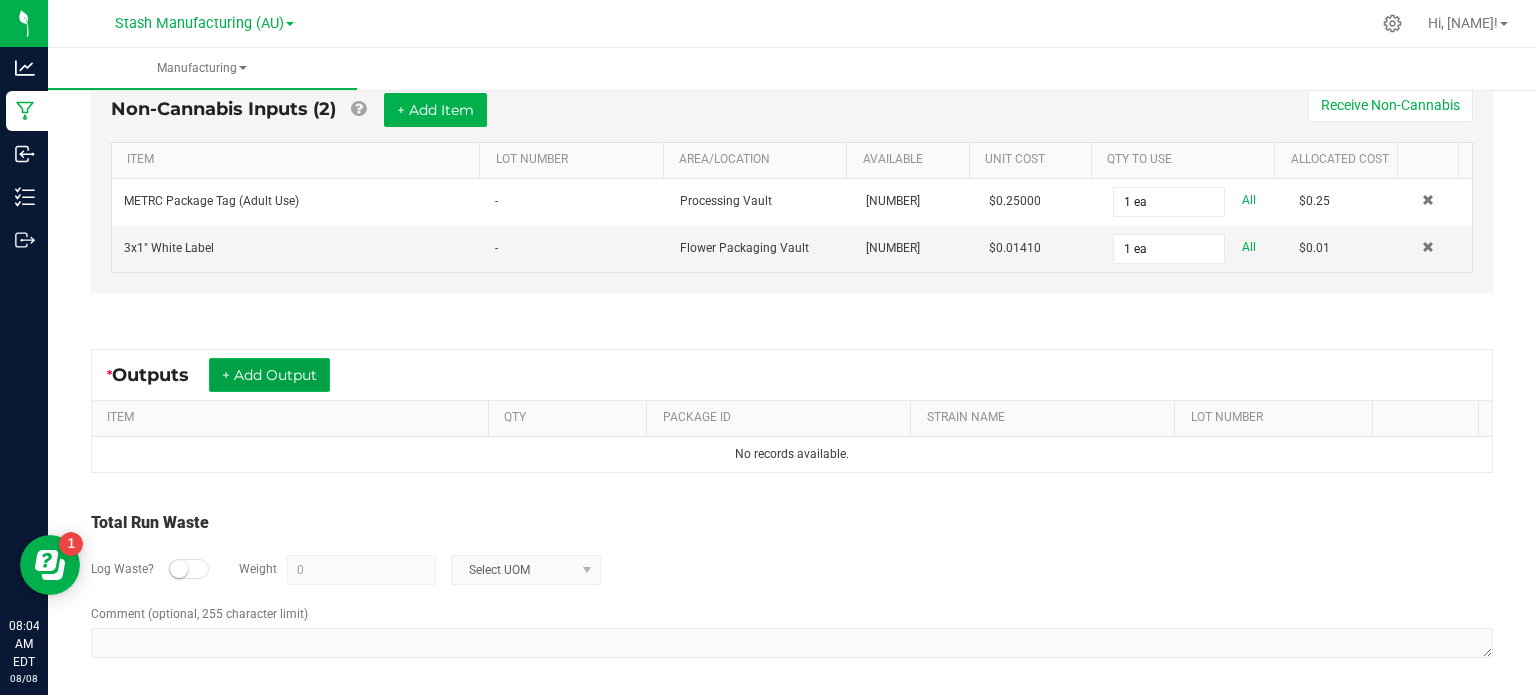 click on "+ Add Output" at bounding box center [269, 375] 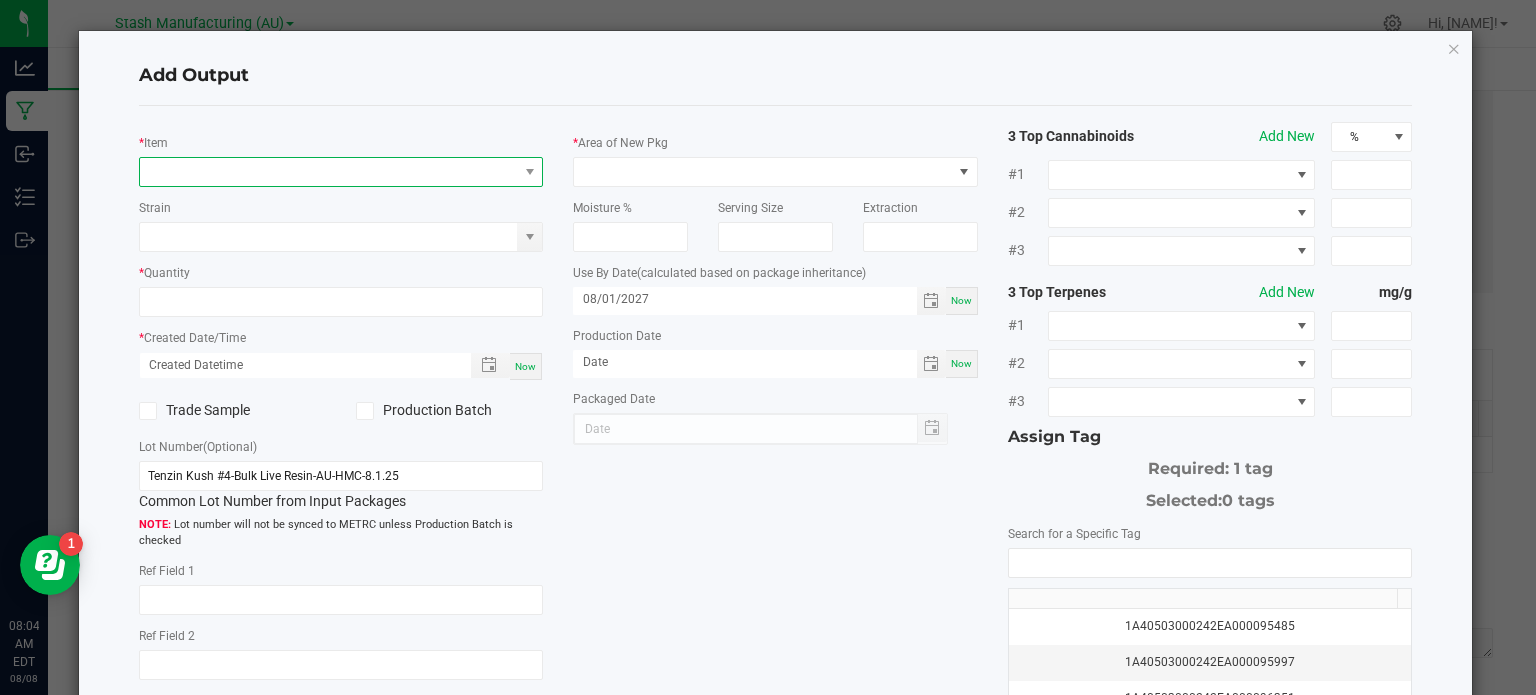 click at bounding box center [329, 172] 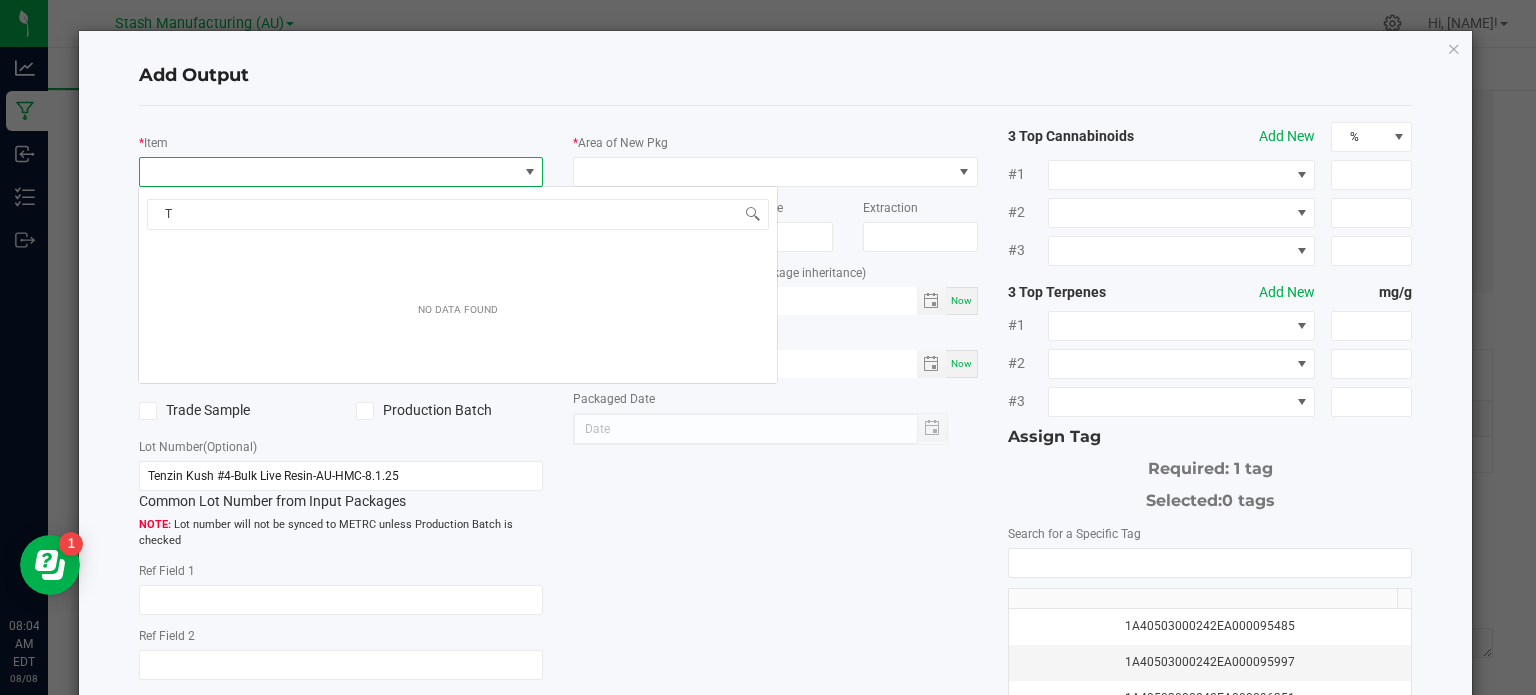 scroll, scrollTop: 99970, scrollLeft: 99600, axis: both 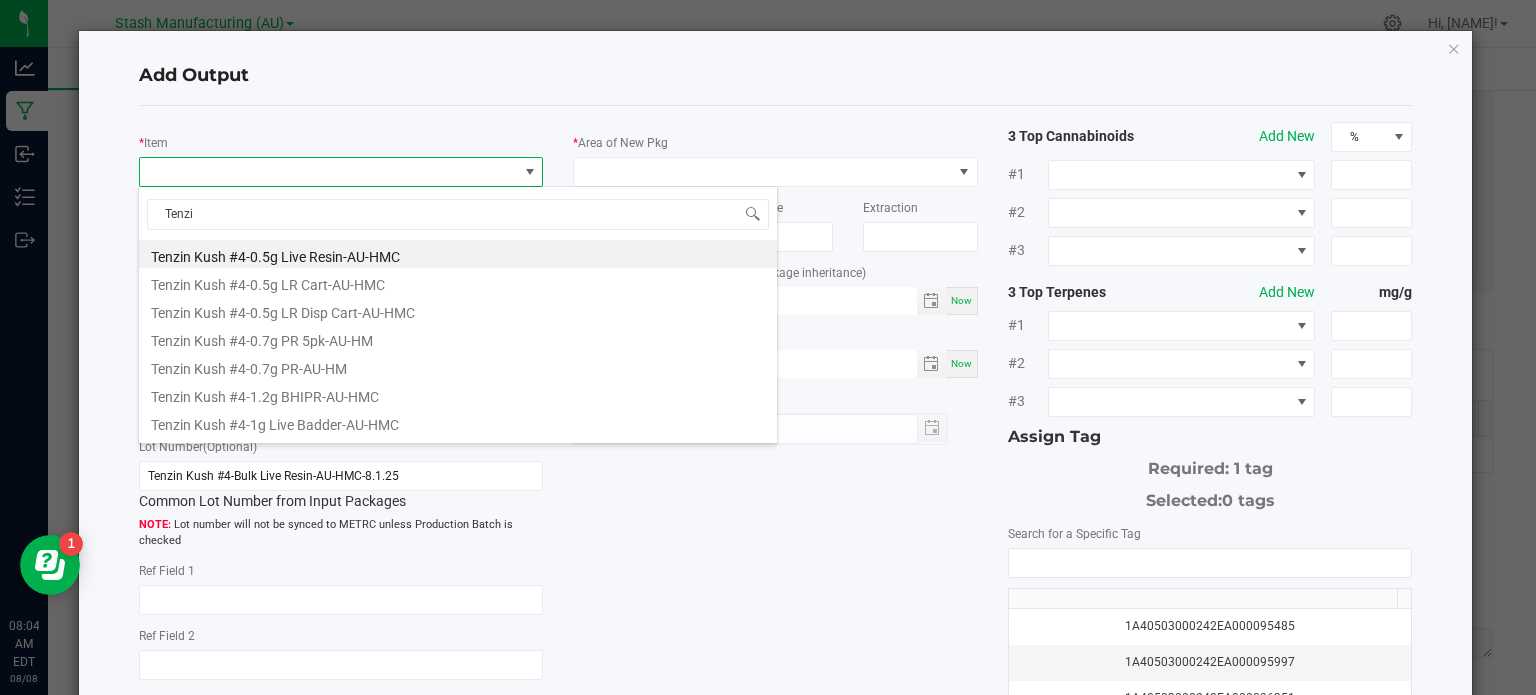 type on "Tenzin" 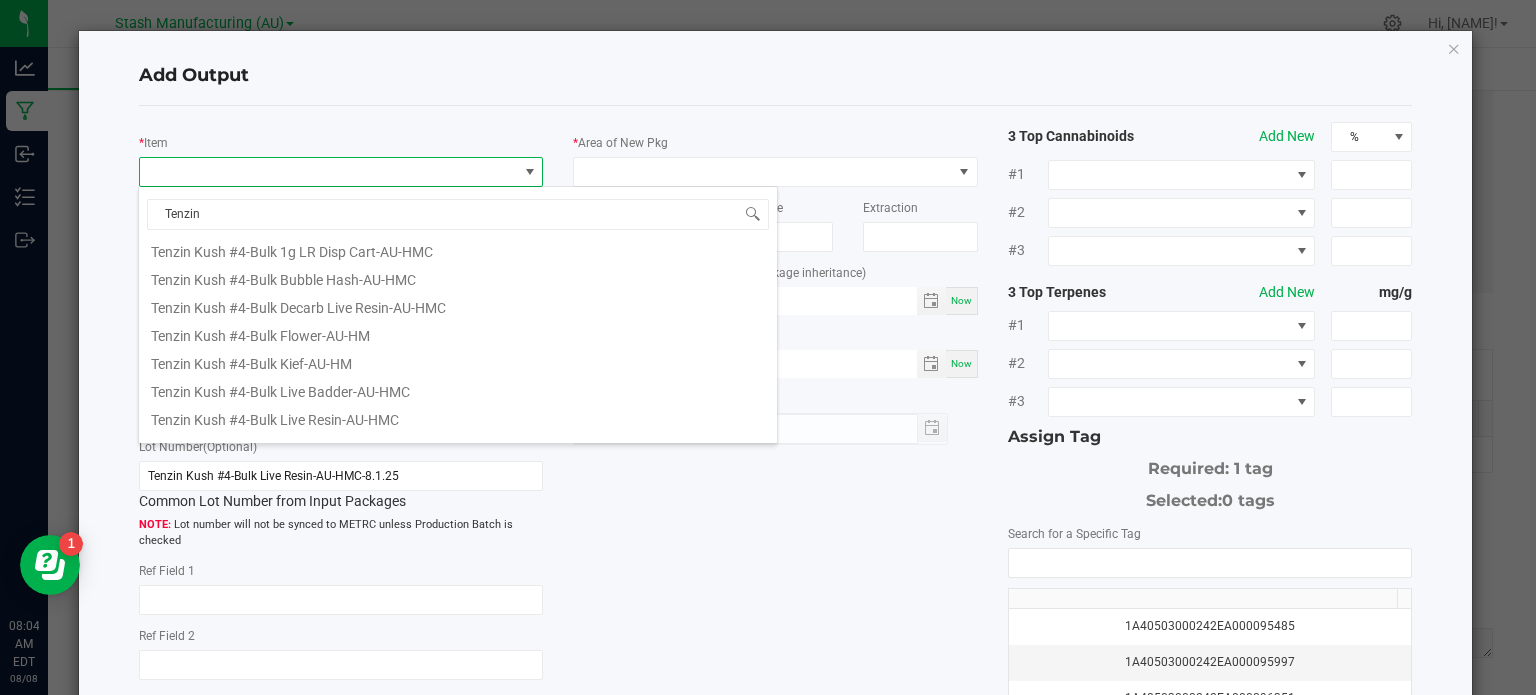 scroll, scrollTop: 576, scrollLeft: 0, axis: vertical 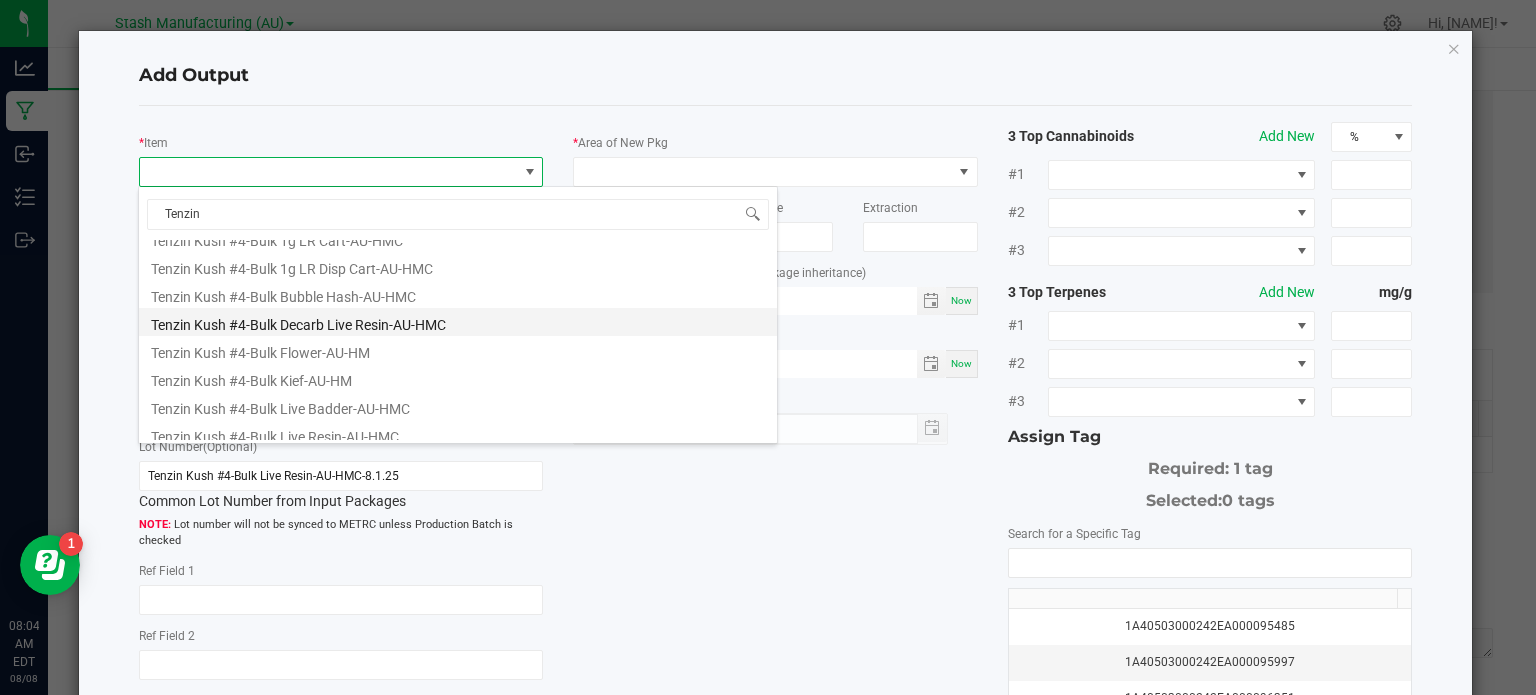 click on "Tenzin Kush #4-Bulk Decarb Live Resin-AU-HMC" at bounding box center [458, 322] 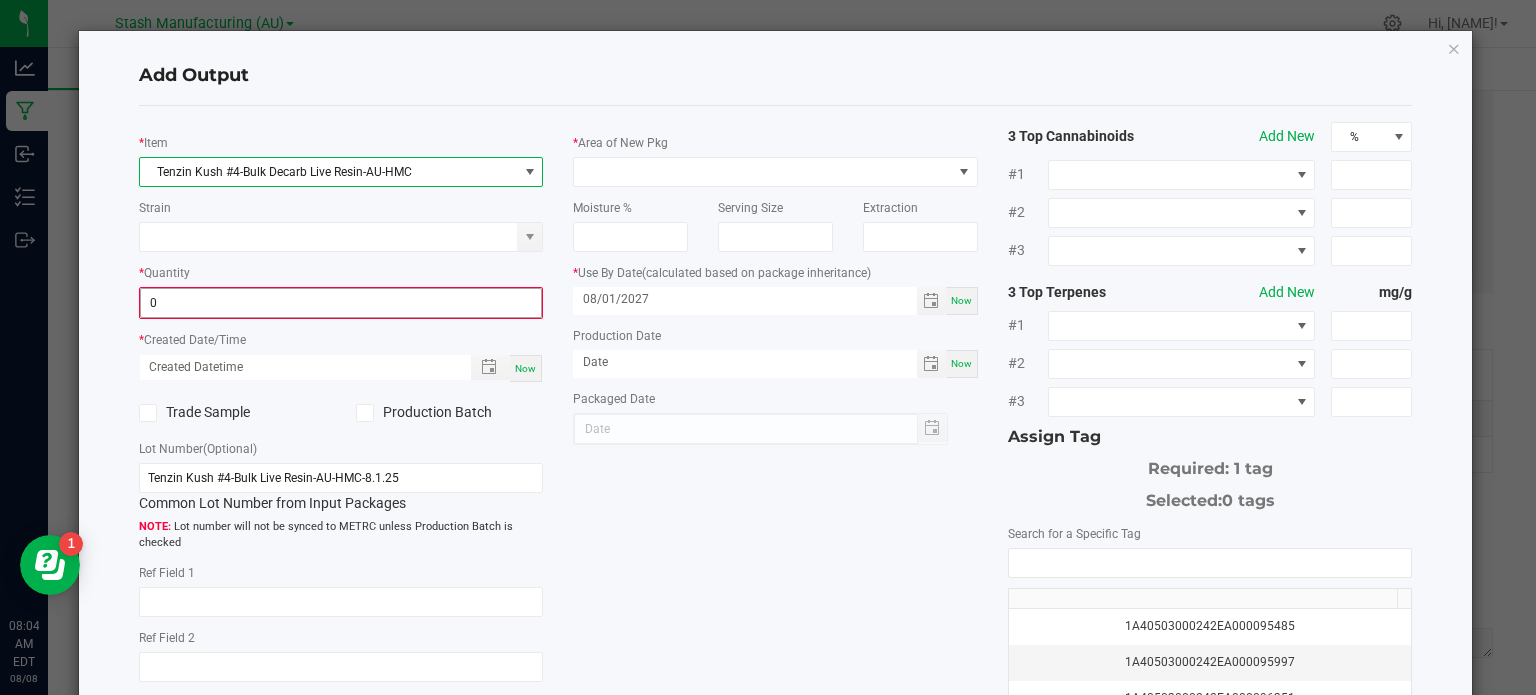 click on "0" at bounding box center [341, 303] 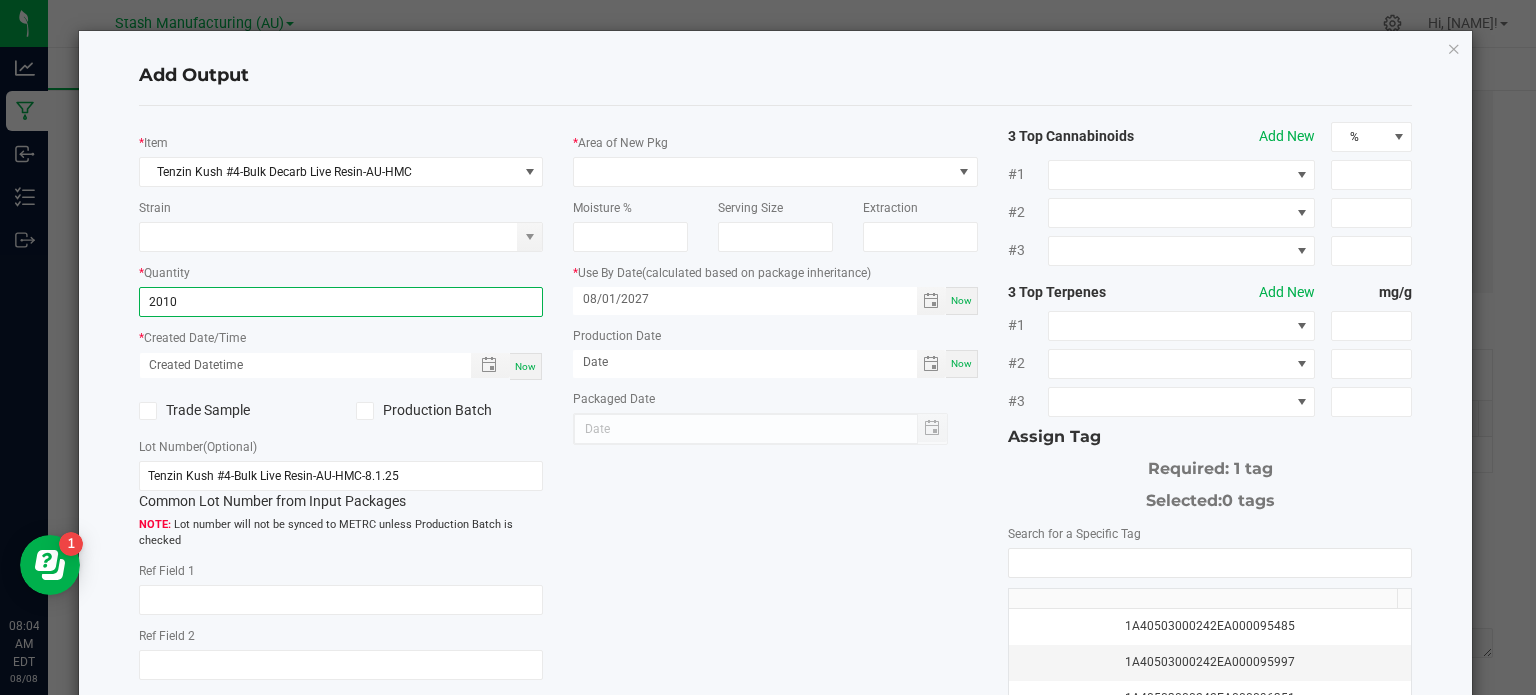 type on "2010.0000 g" 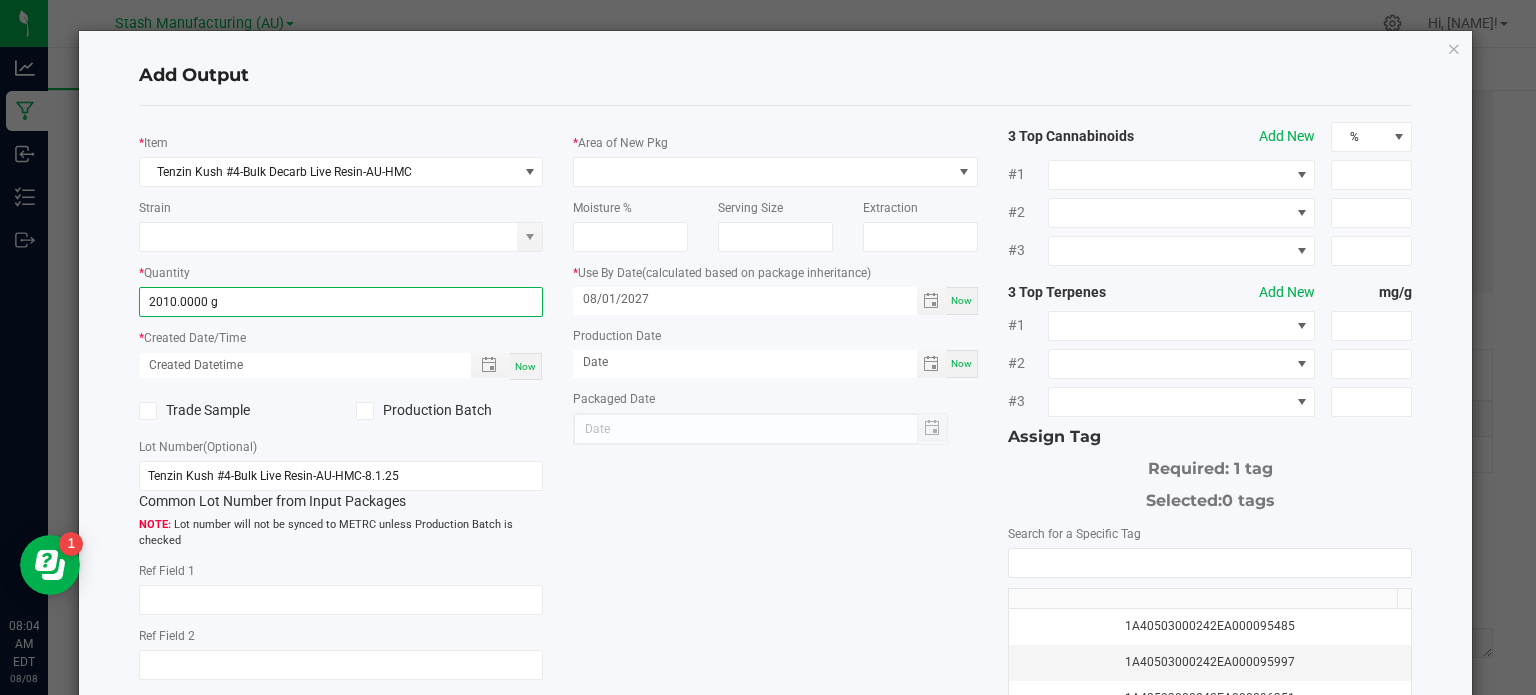 click on "Now" 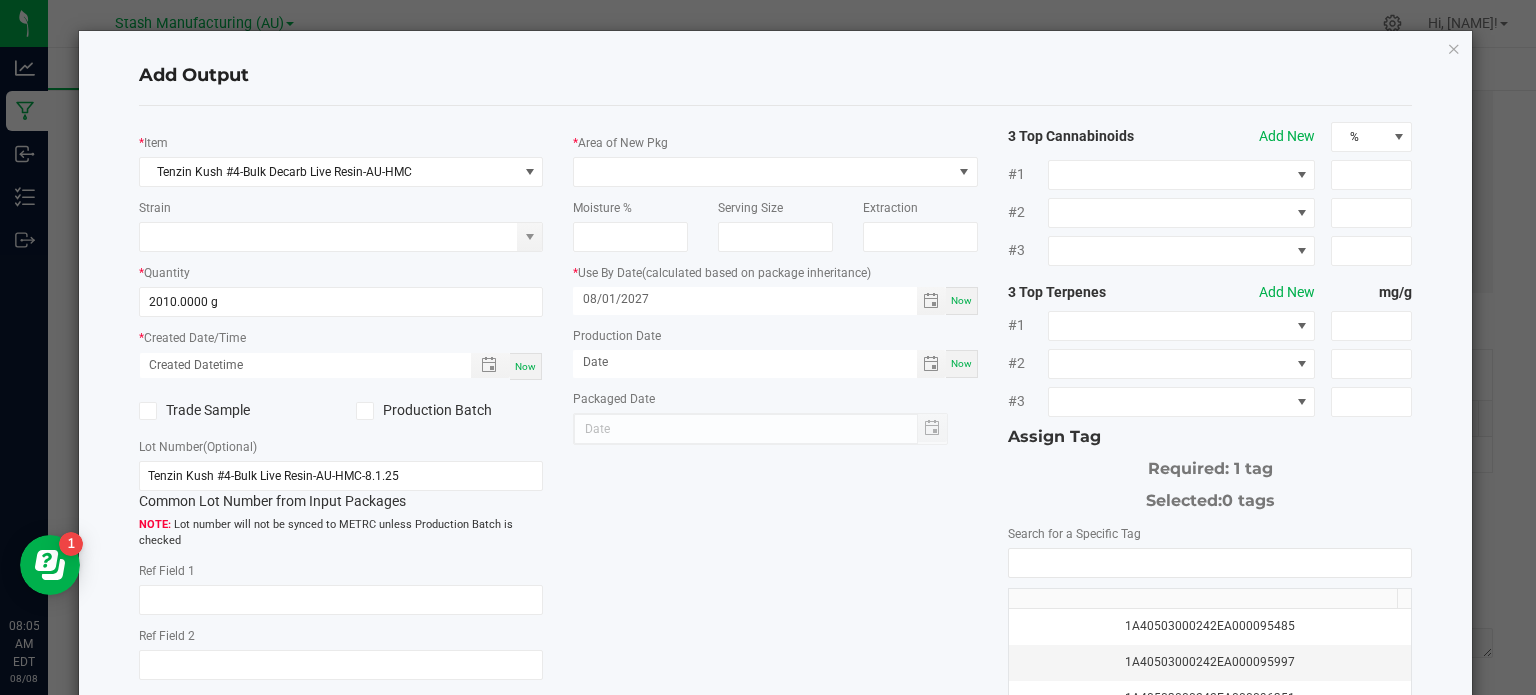 click on "Now" at bounding box center [526, 366] 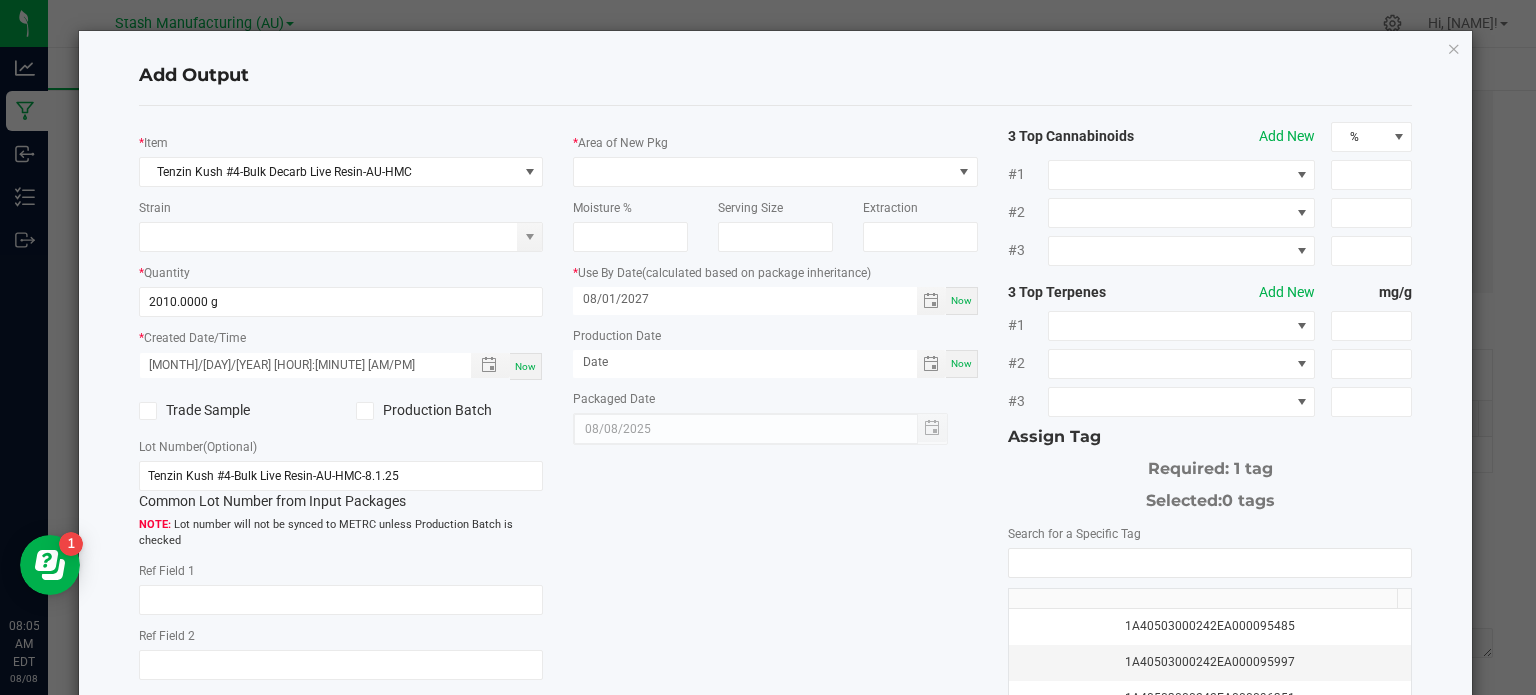 click on "Production Batch" 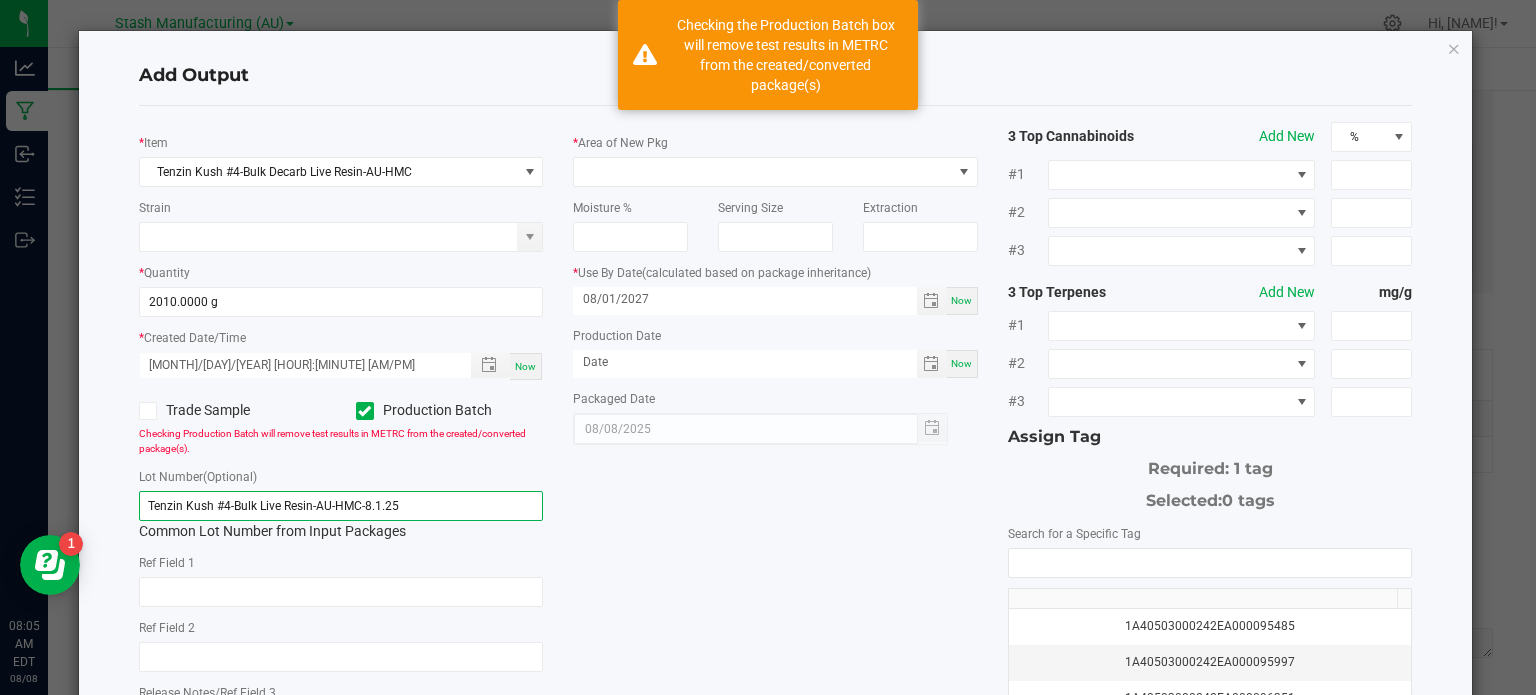 click on "Tenzin Kush #4-Bulk Live Resin-AU-HMC-8.1.25" 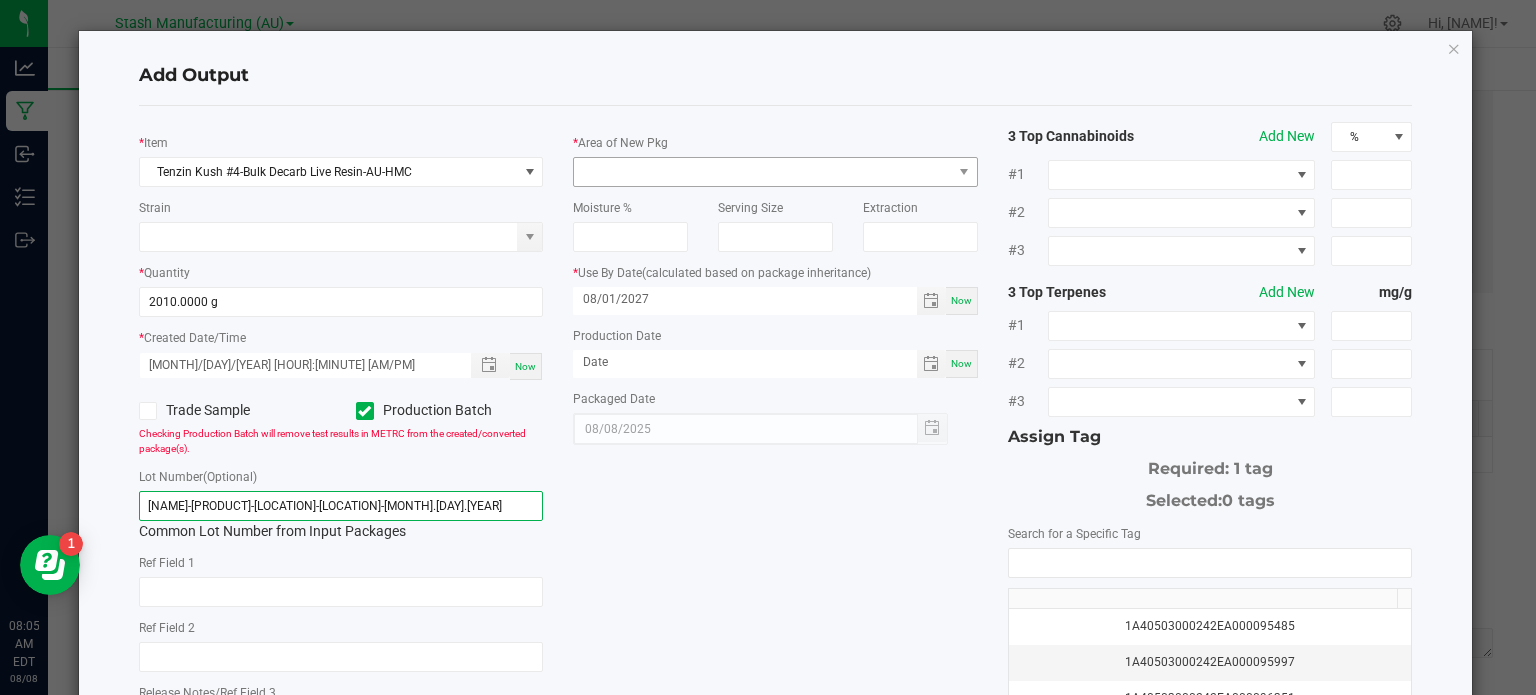 type on "[NAME]-[PRODUCT]-[LOCATION]-[LOCATION]-[MONTH].[DAY].[YEAR]" 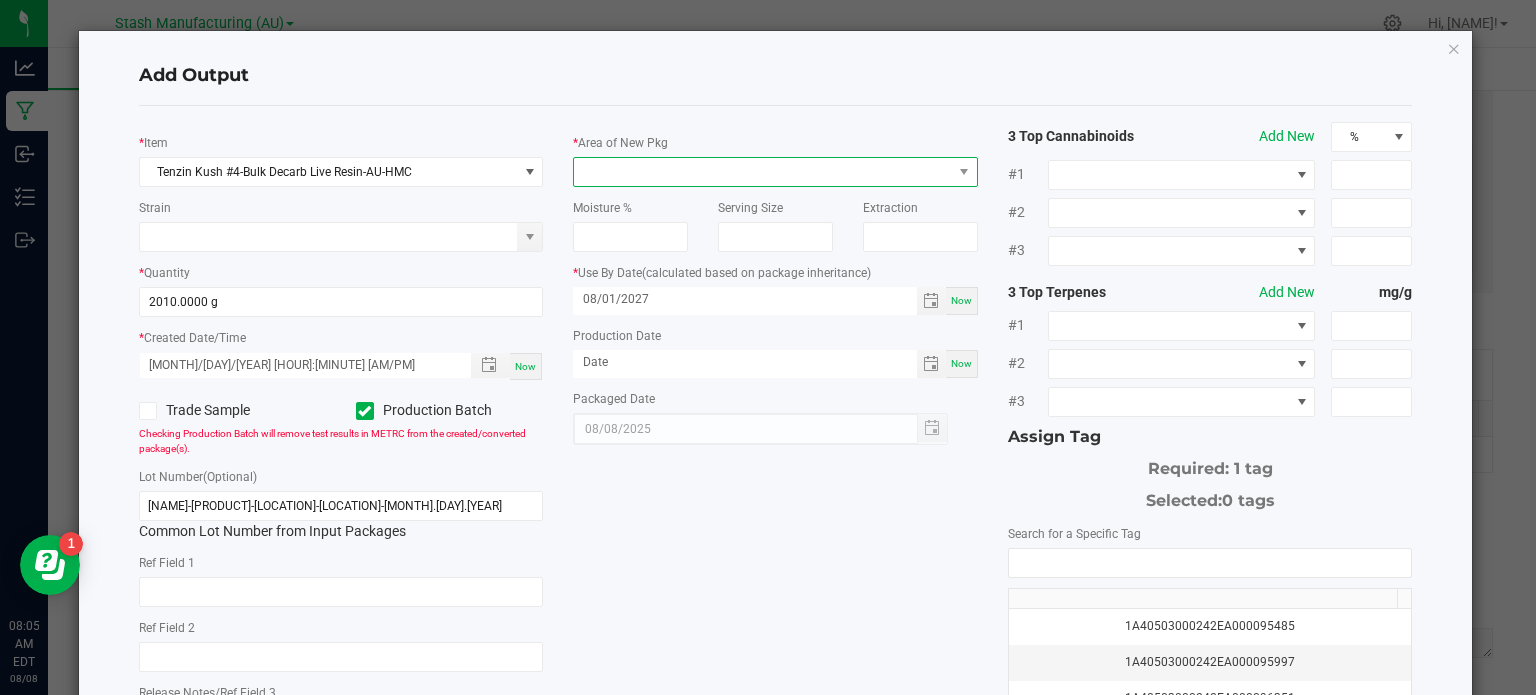 click at bounding box center (763, 172) 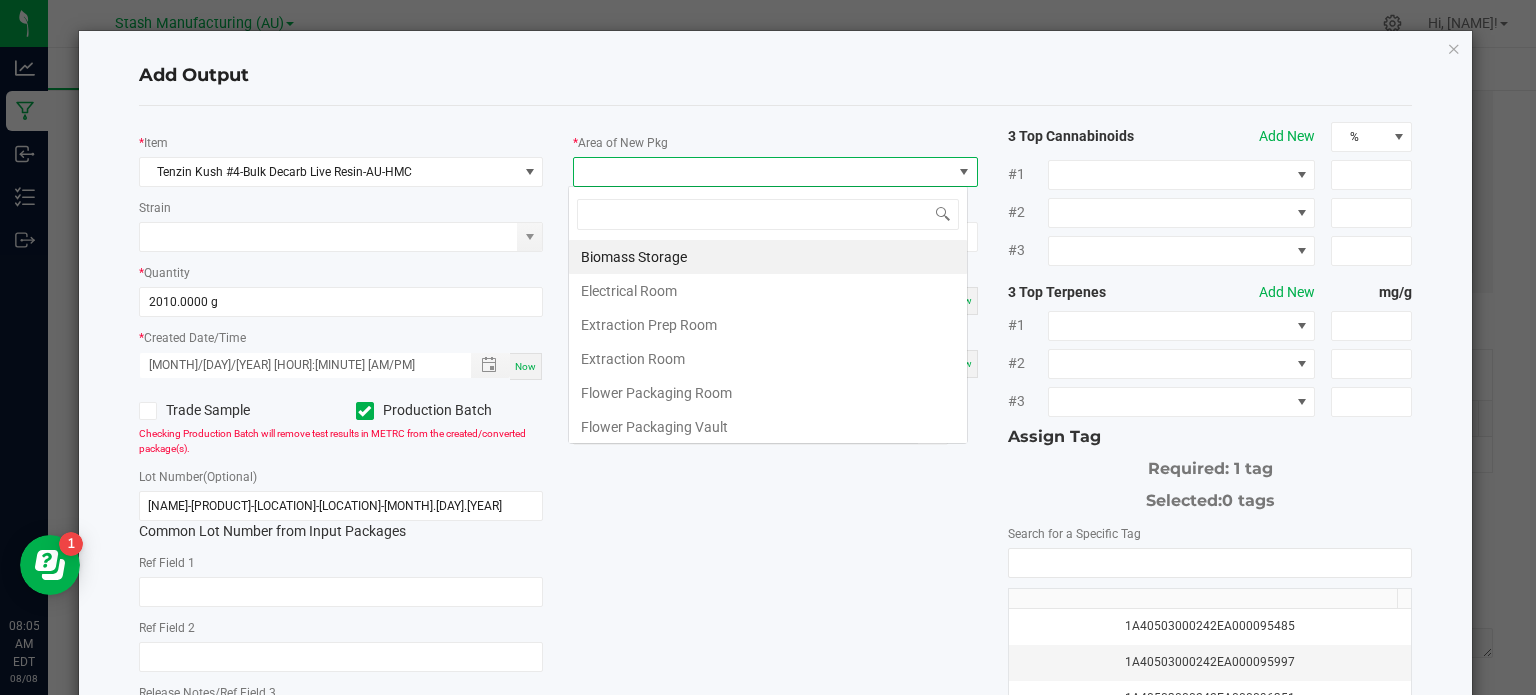 scroll, scrollTop: 99970, scrollLeft: 99600, axis: both 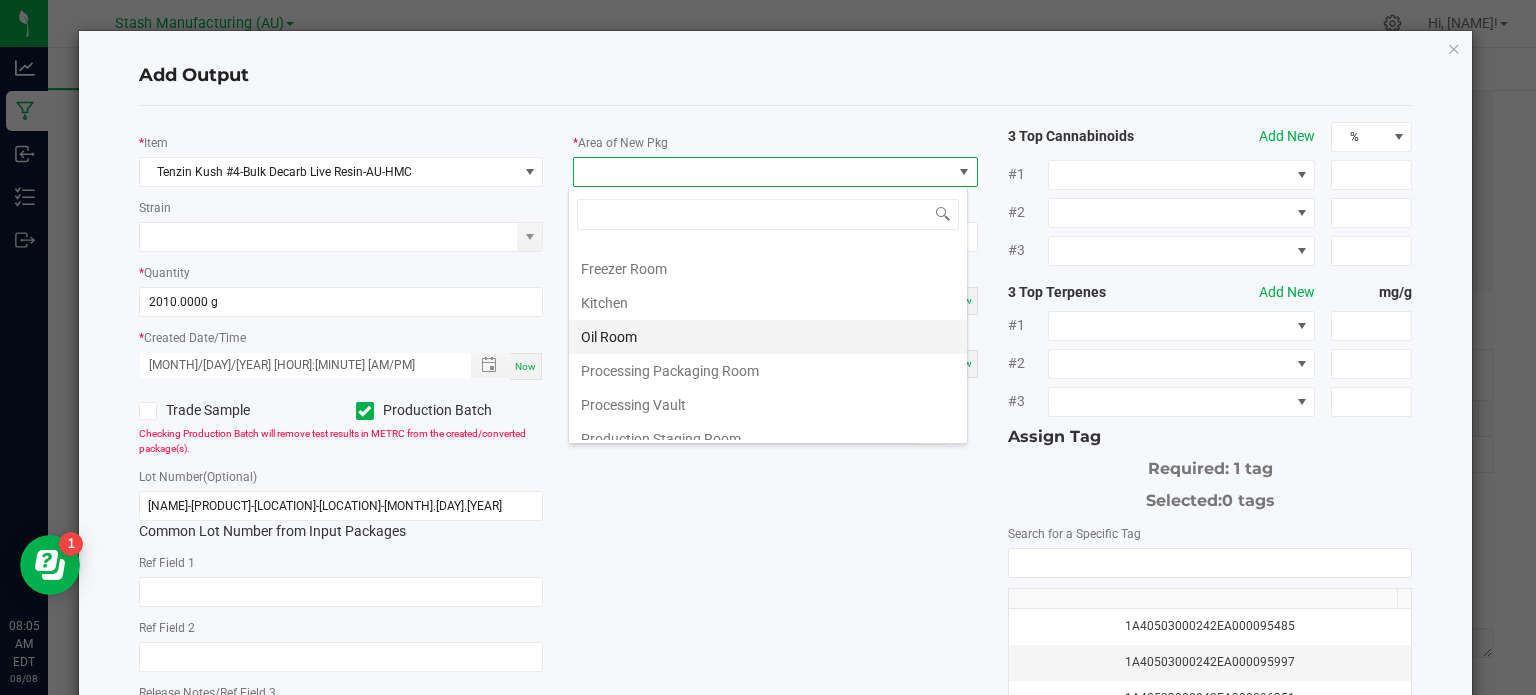 click on "Oil Room" at bounding box center (768, 337) 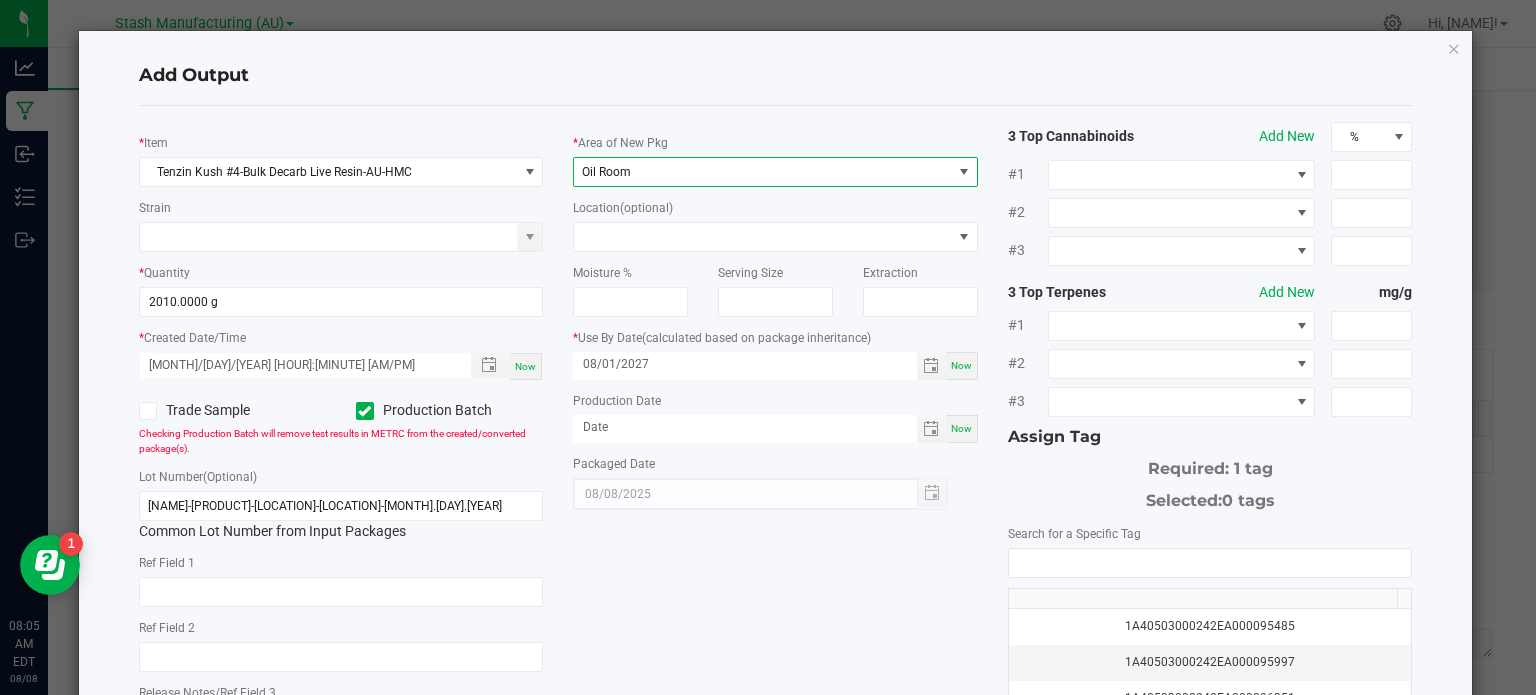 click on "Now" at bounding box center (961, 428) 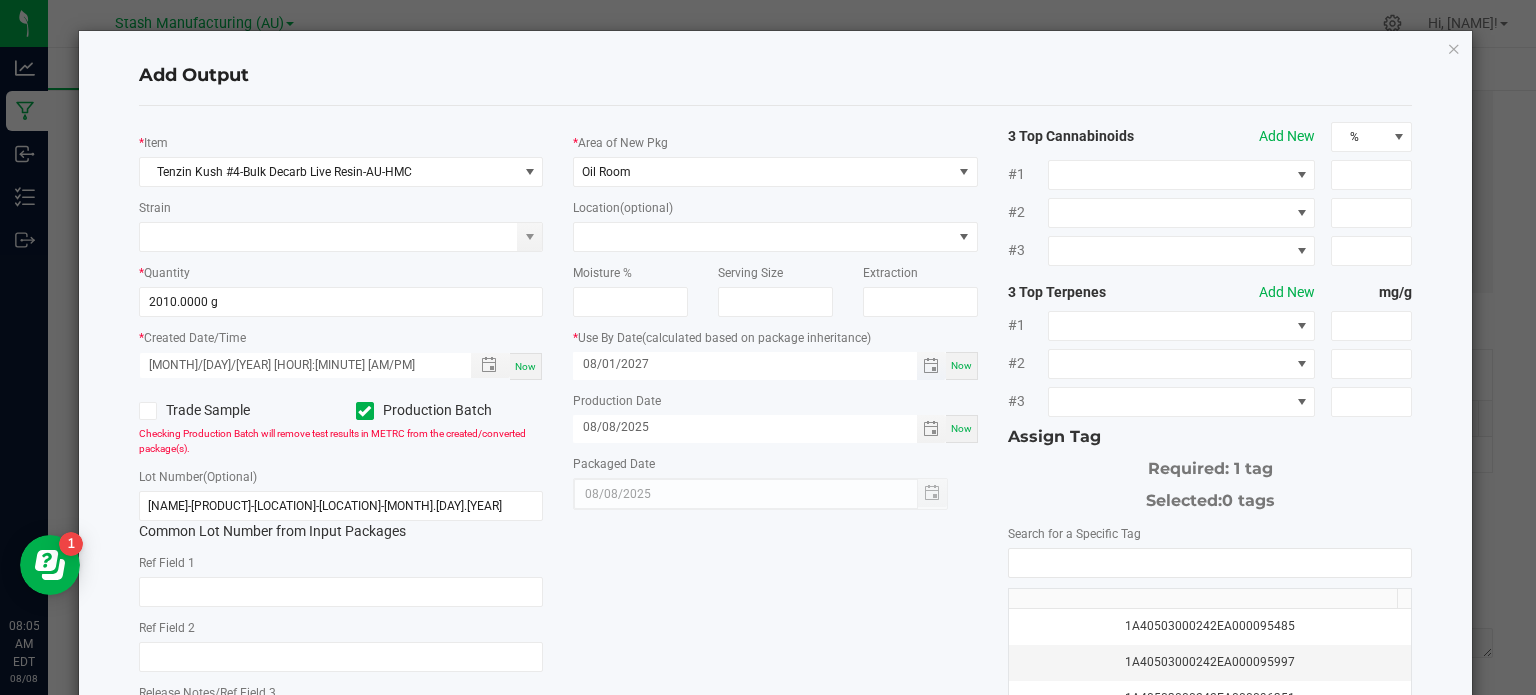 click on "08/01/2027" at bounding box center [745, 364] 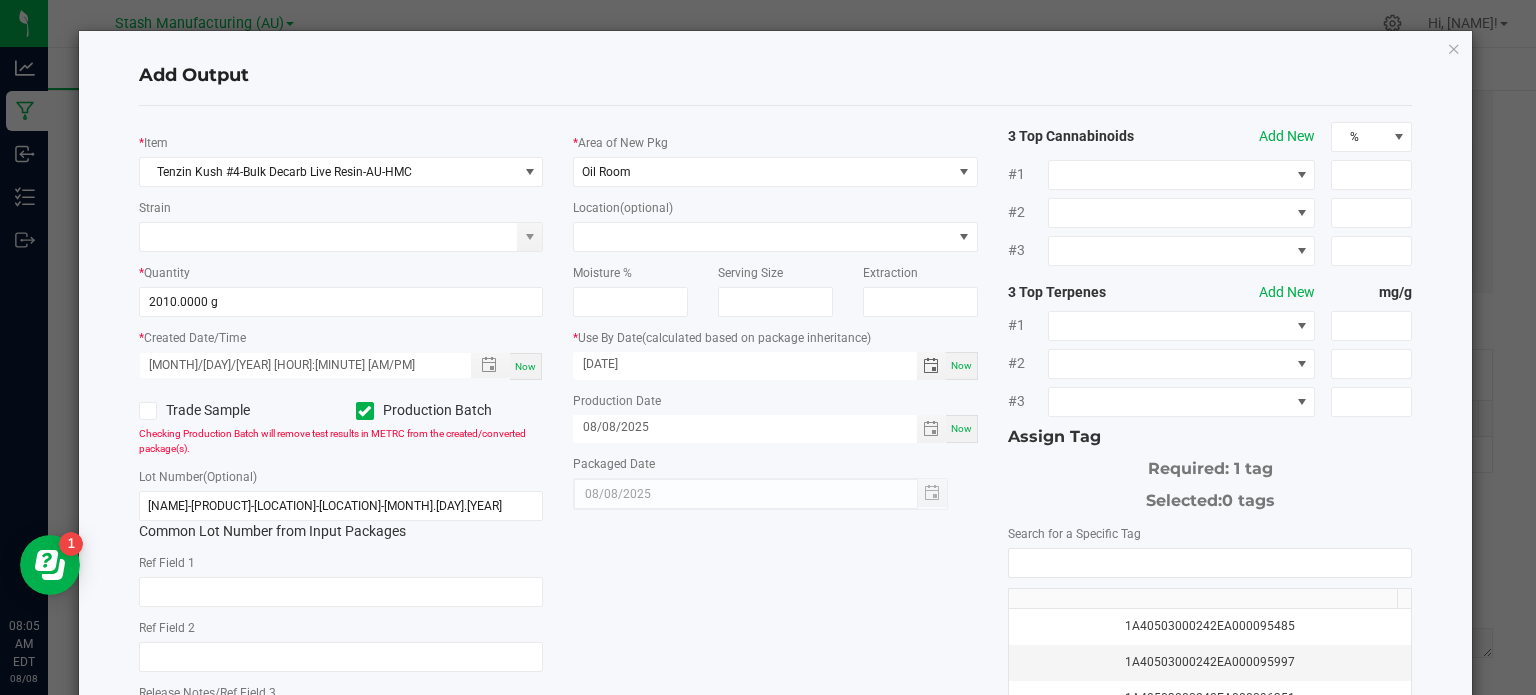 type on "[DATE]" 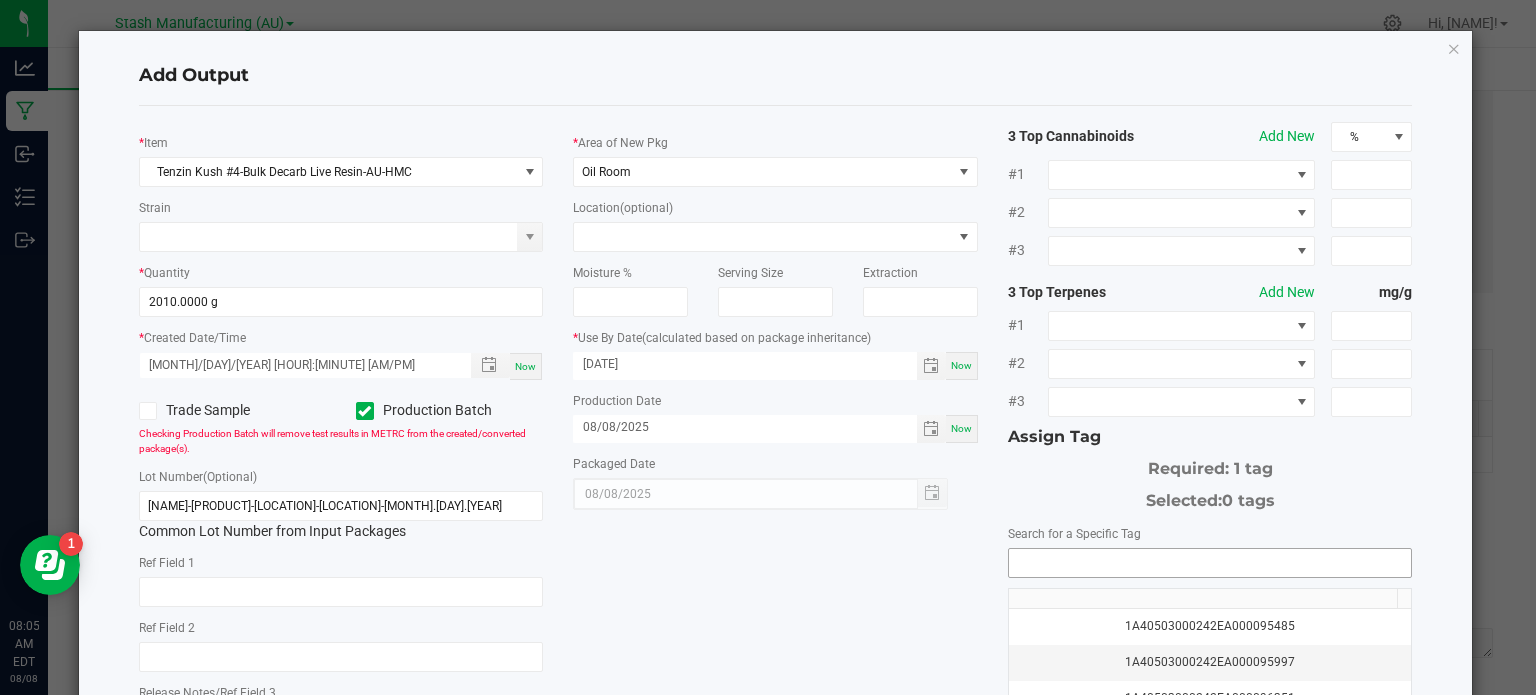 click at bounding box center (1210, 563) 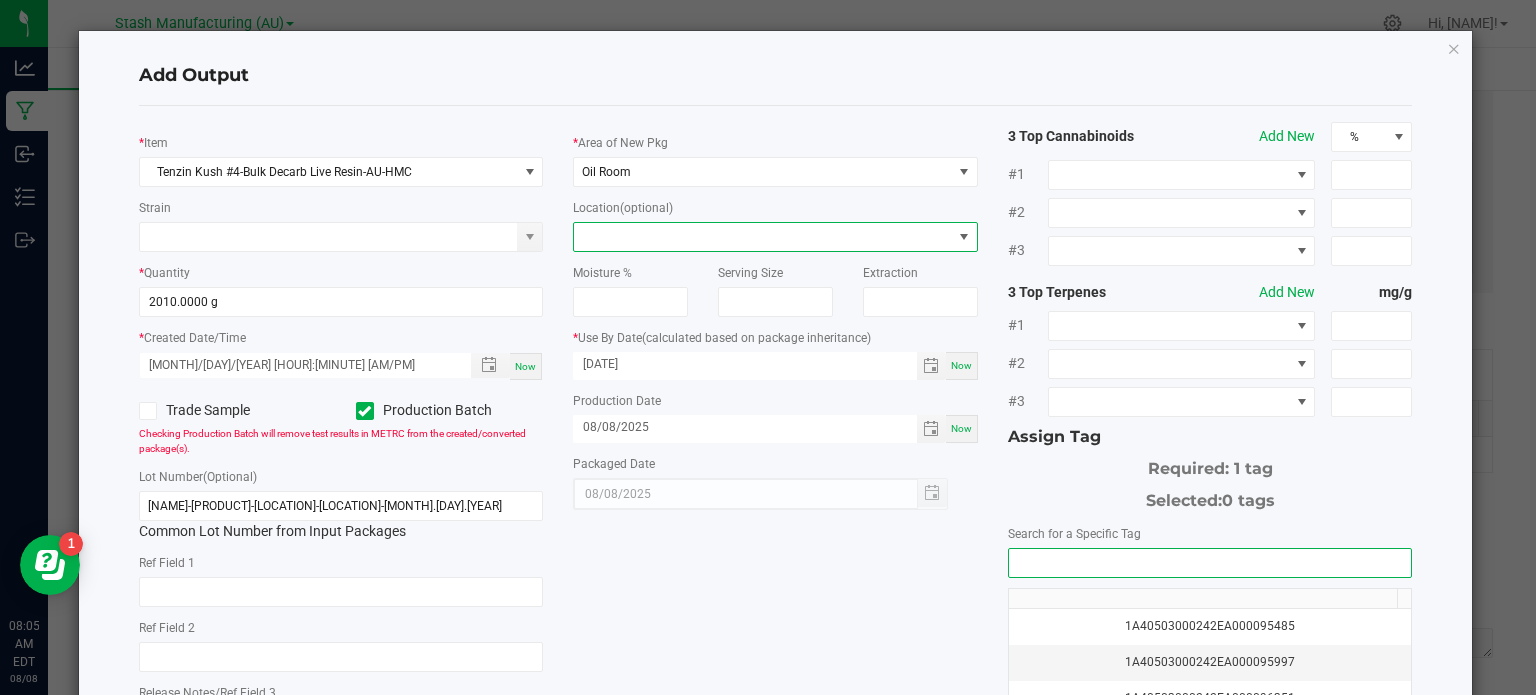 click at bounding box center (964, 237) 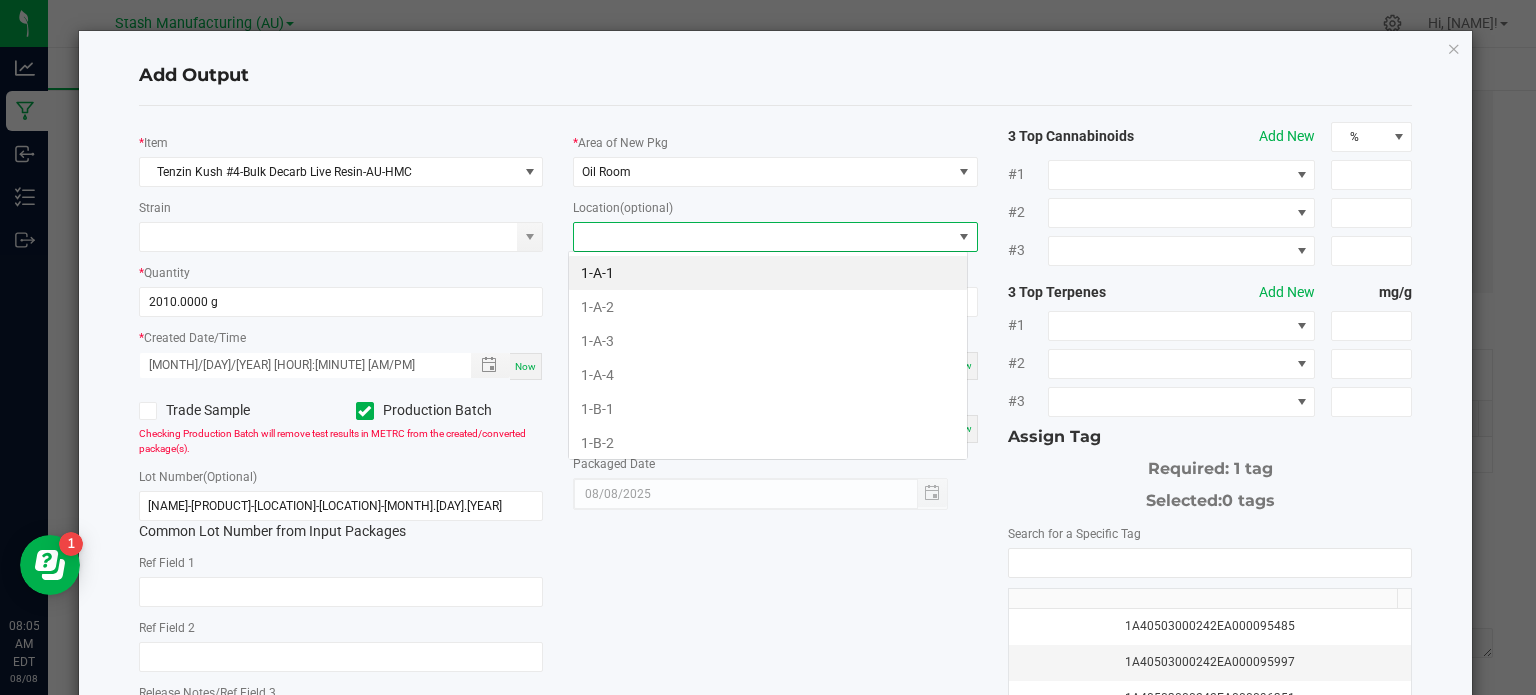 scroll, scrollTop: 99970, scrollLeft: 99600, axis: both 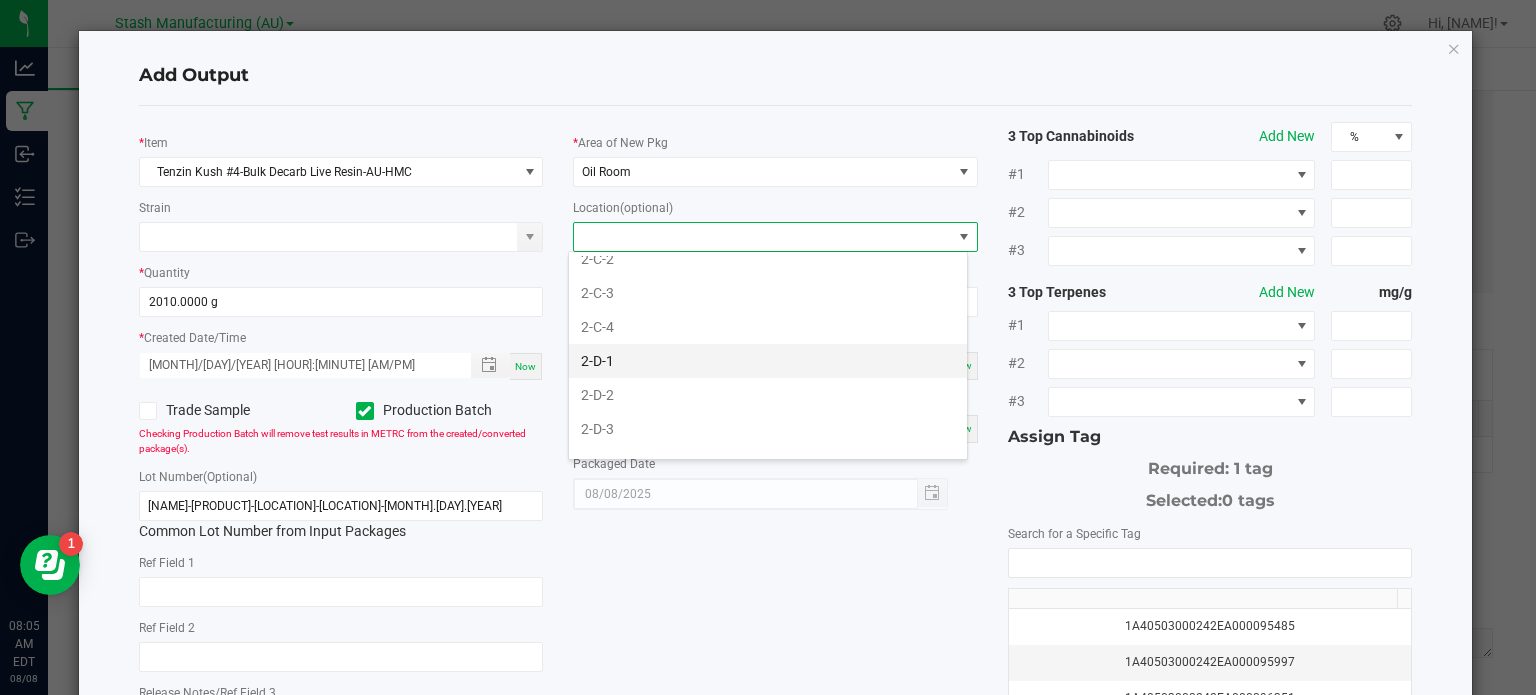 click on "2-D-1" at bounding box center (768, 361) 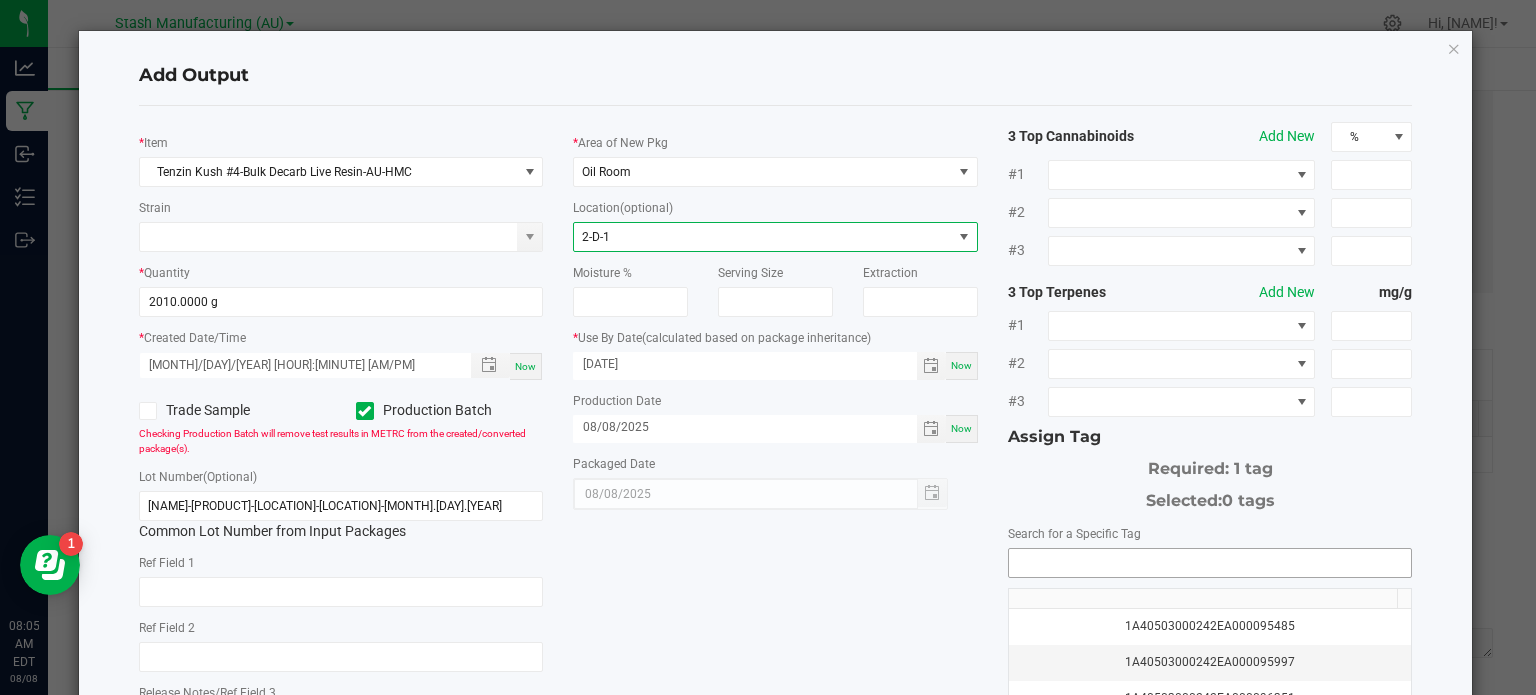 click at bounding box center (1210, 563) 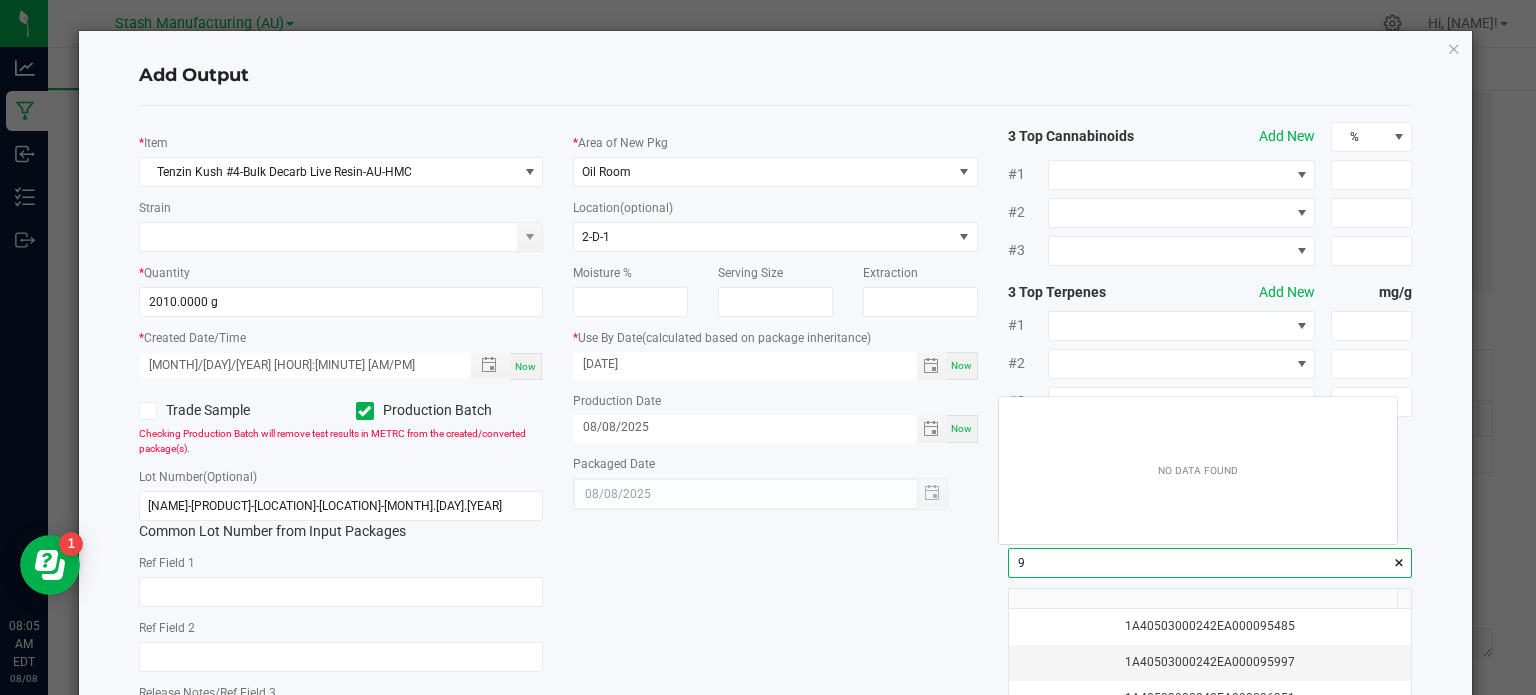 scroll, scrollTop: 99972, scrollLeft: 99601, axis: both 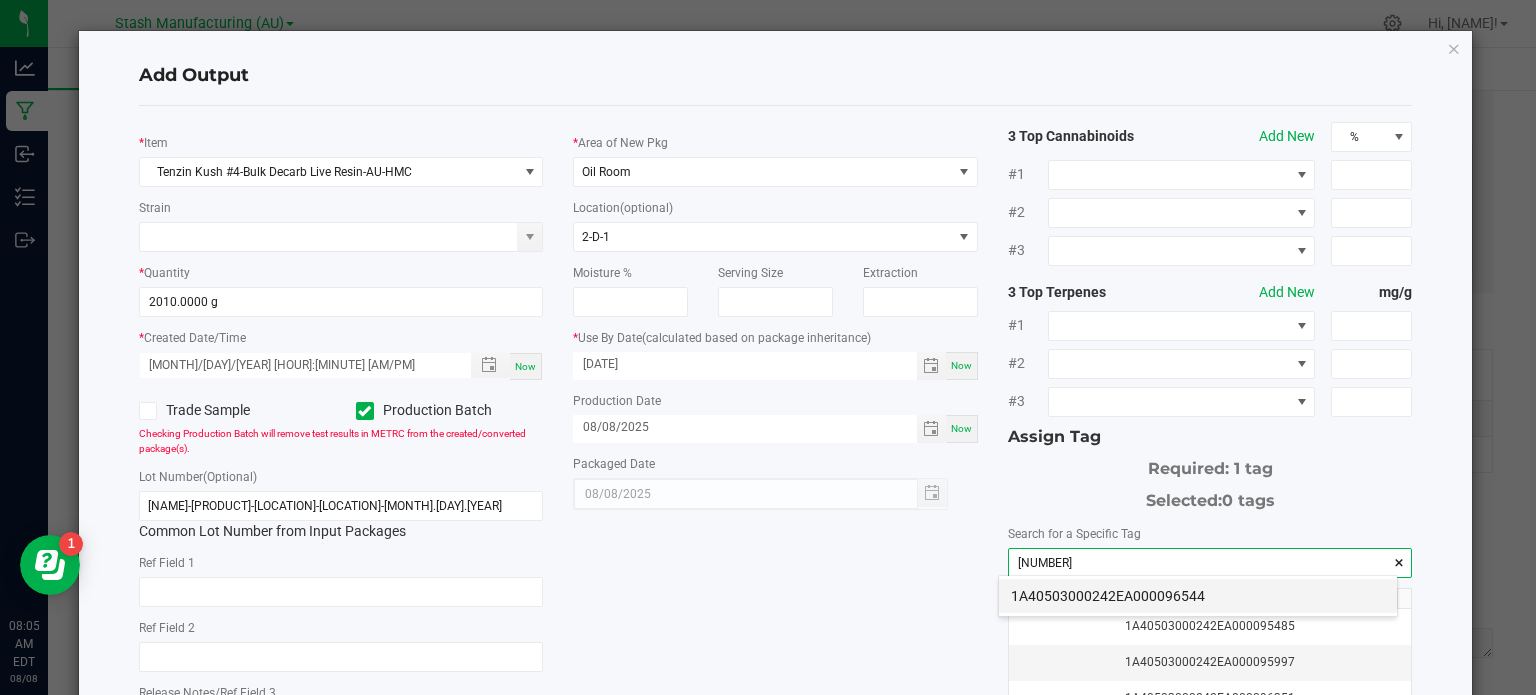 click on "1A40503000242EA000096544" at bounding box center [1198, 596] 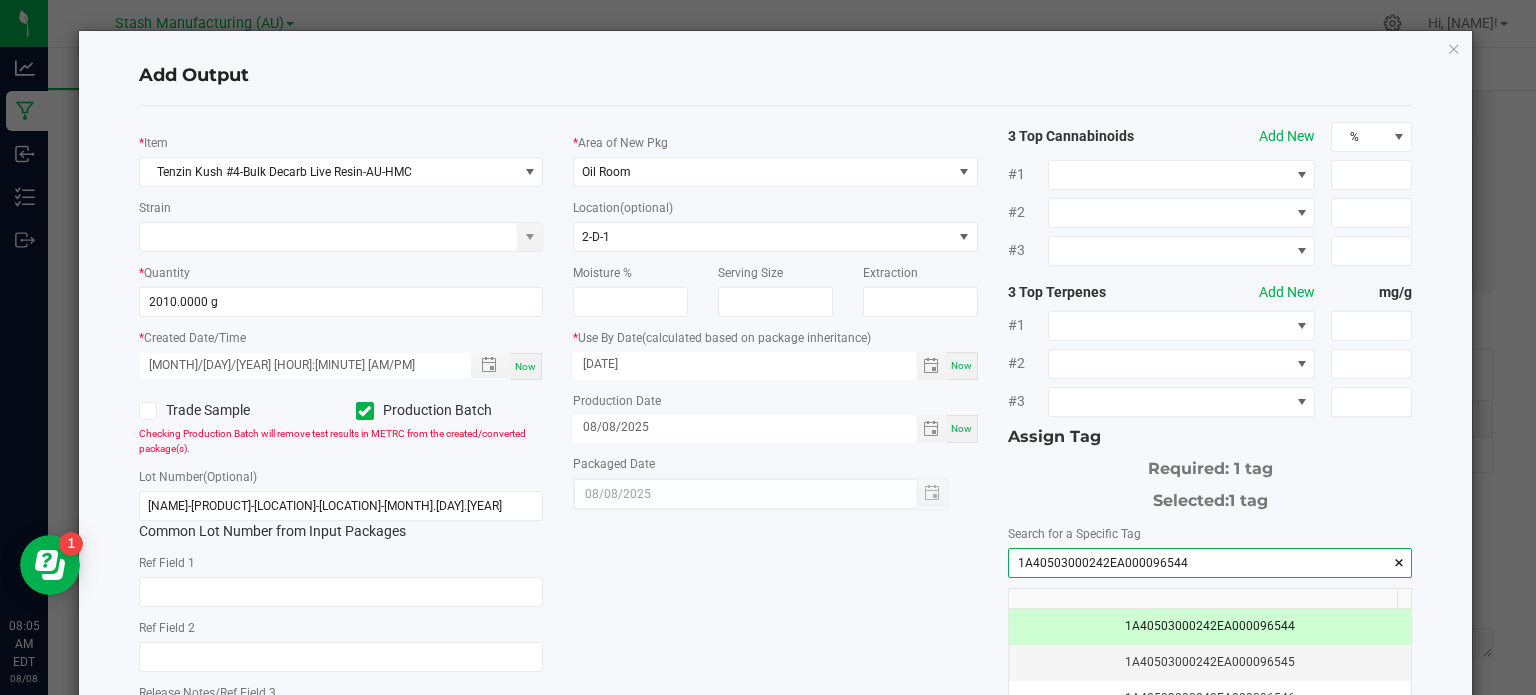 type on "1A40503000242EA000096544" 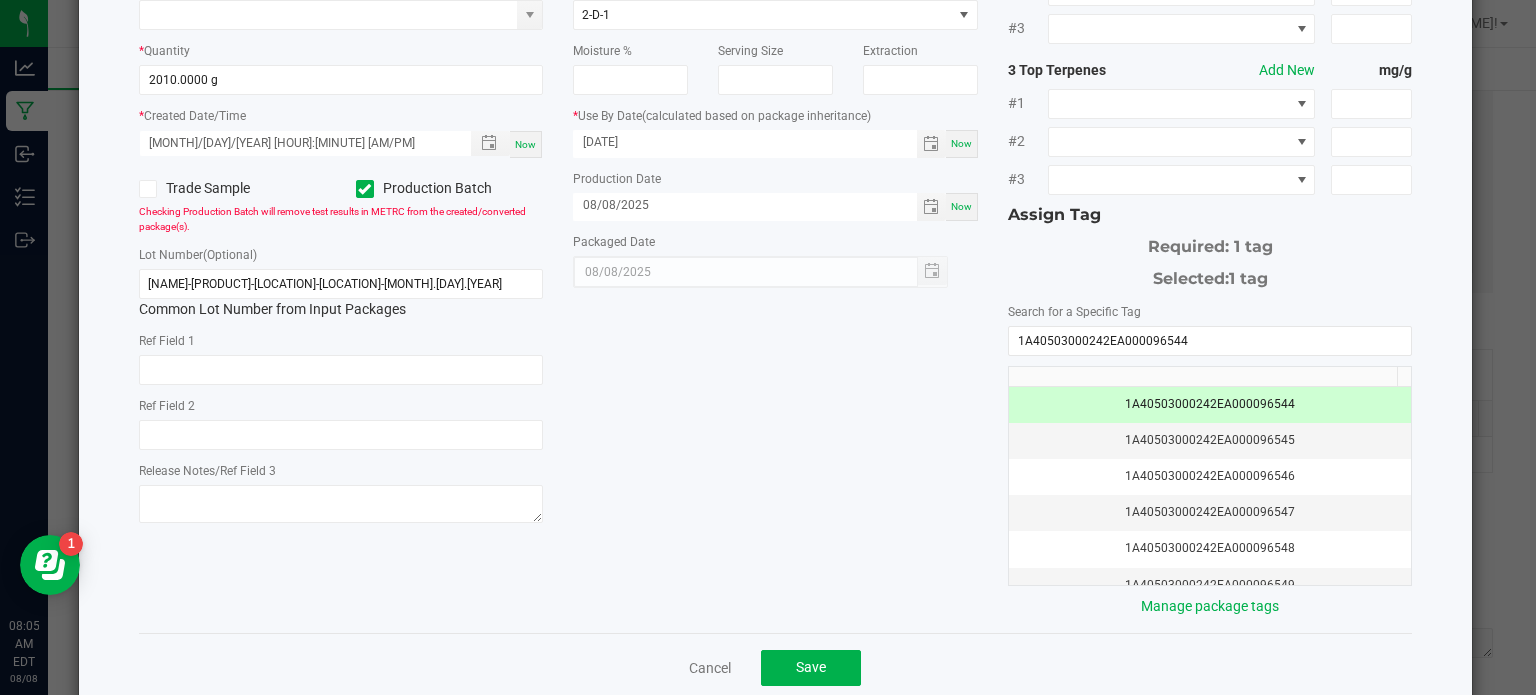 scroll, scrollTop: 256, scrollLeft: 0, axis: vertical 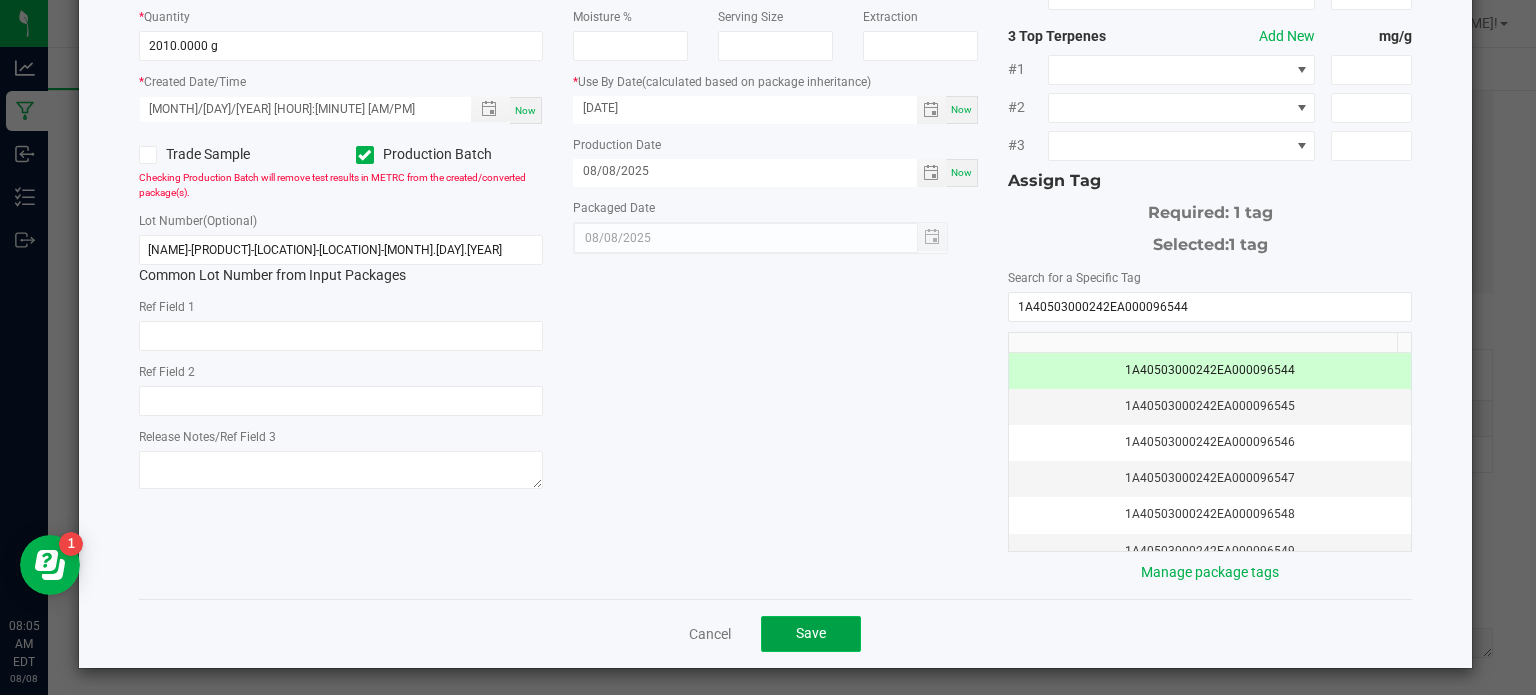 click on "Save" 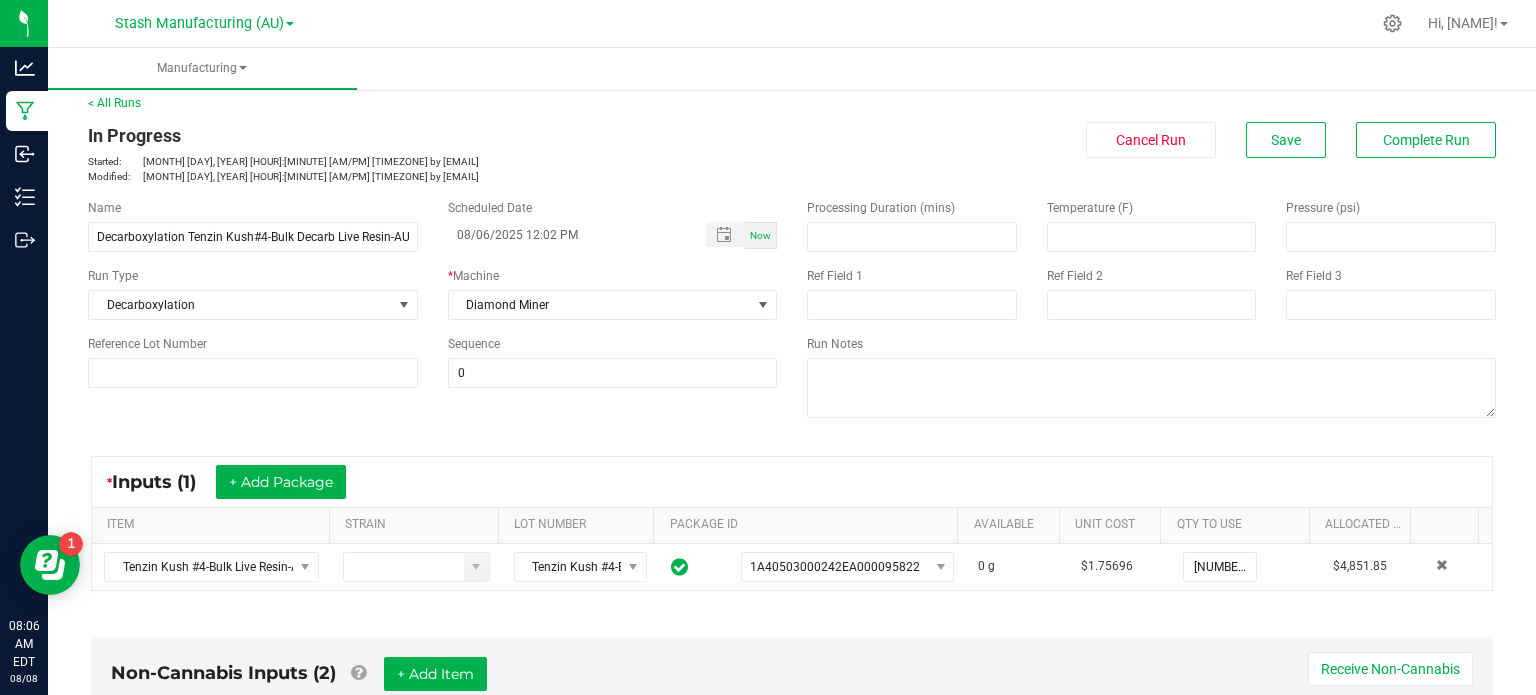 scroll, scrollTop: 0, scrollLeft: 0, axis: both 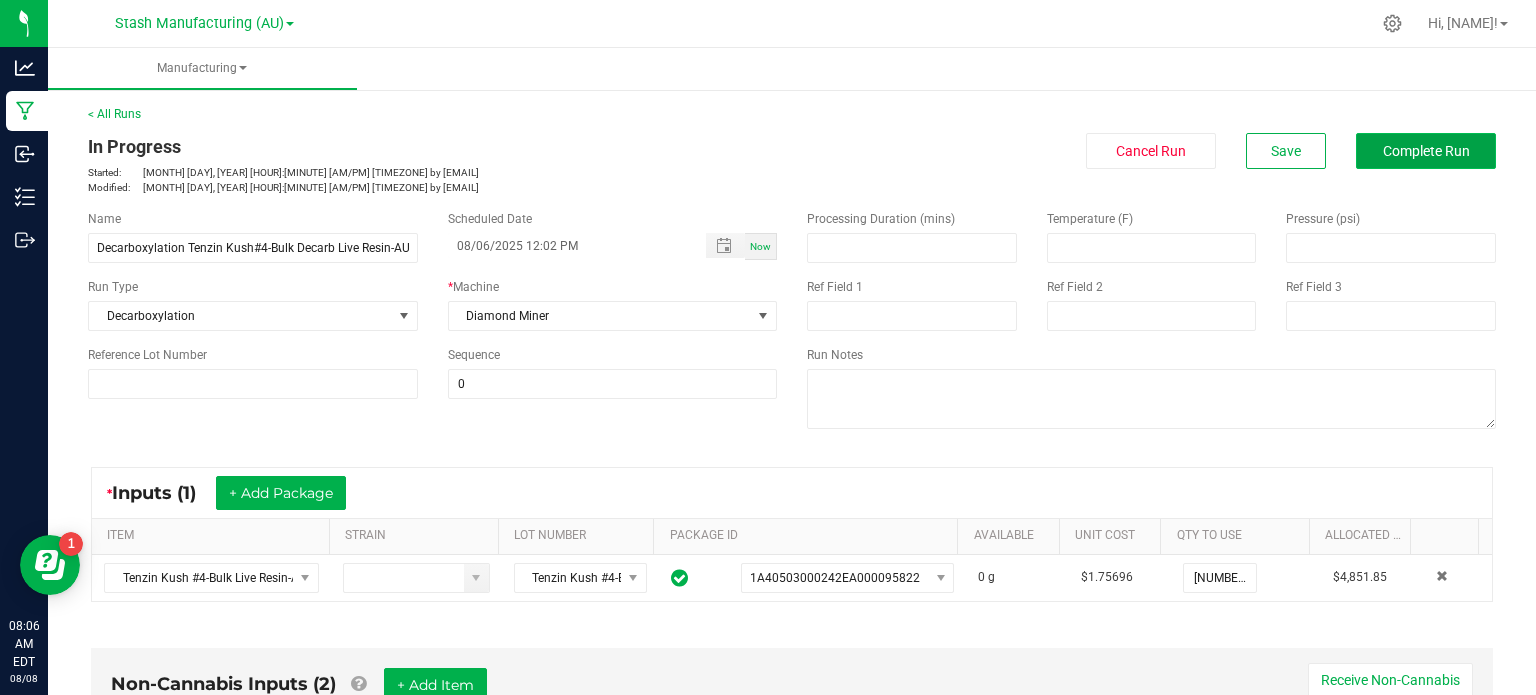 click on "Complete Run" at bounding box center [1426, 151] 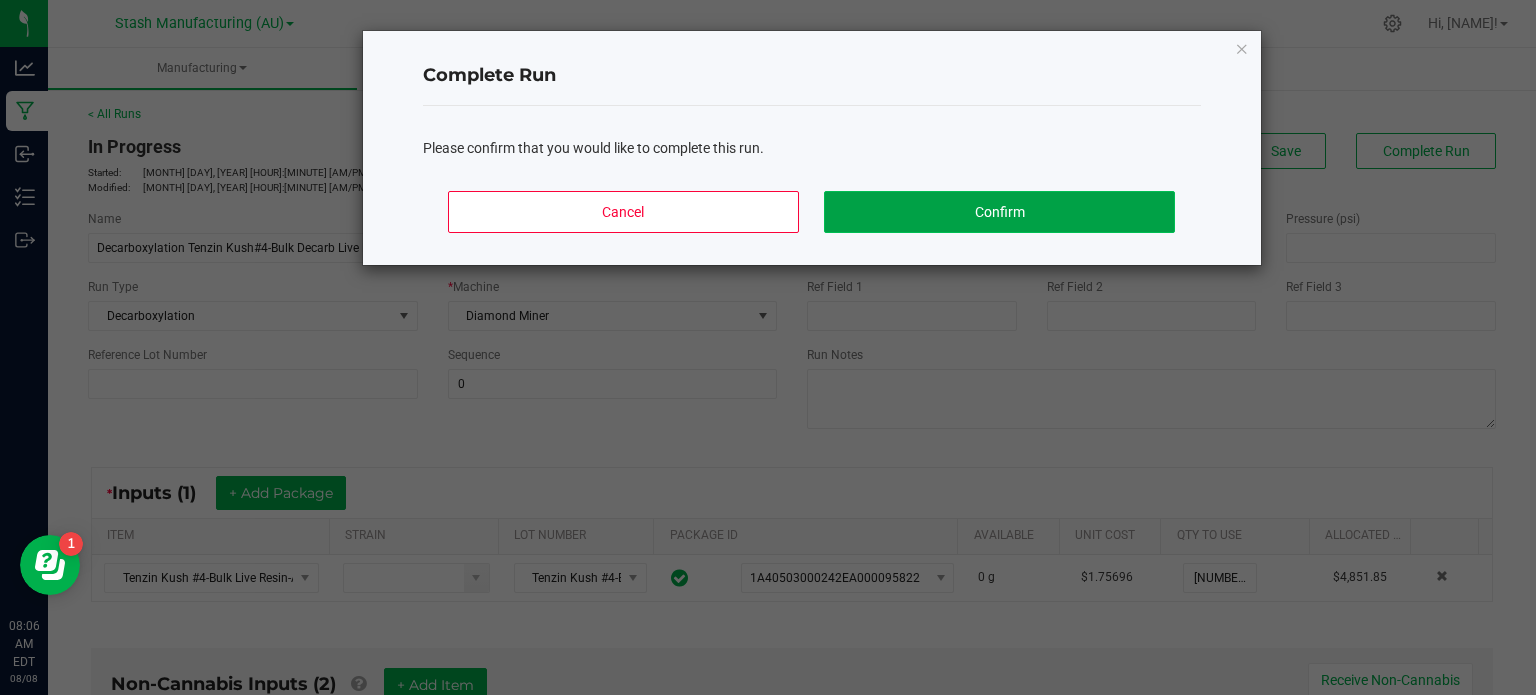 click on "Confirm" 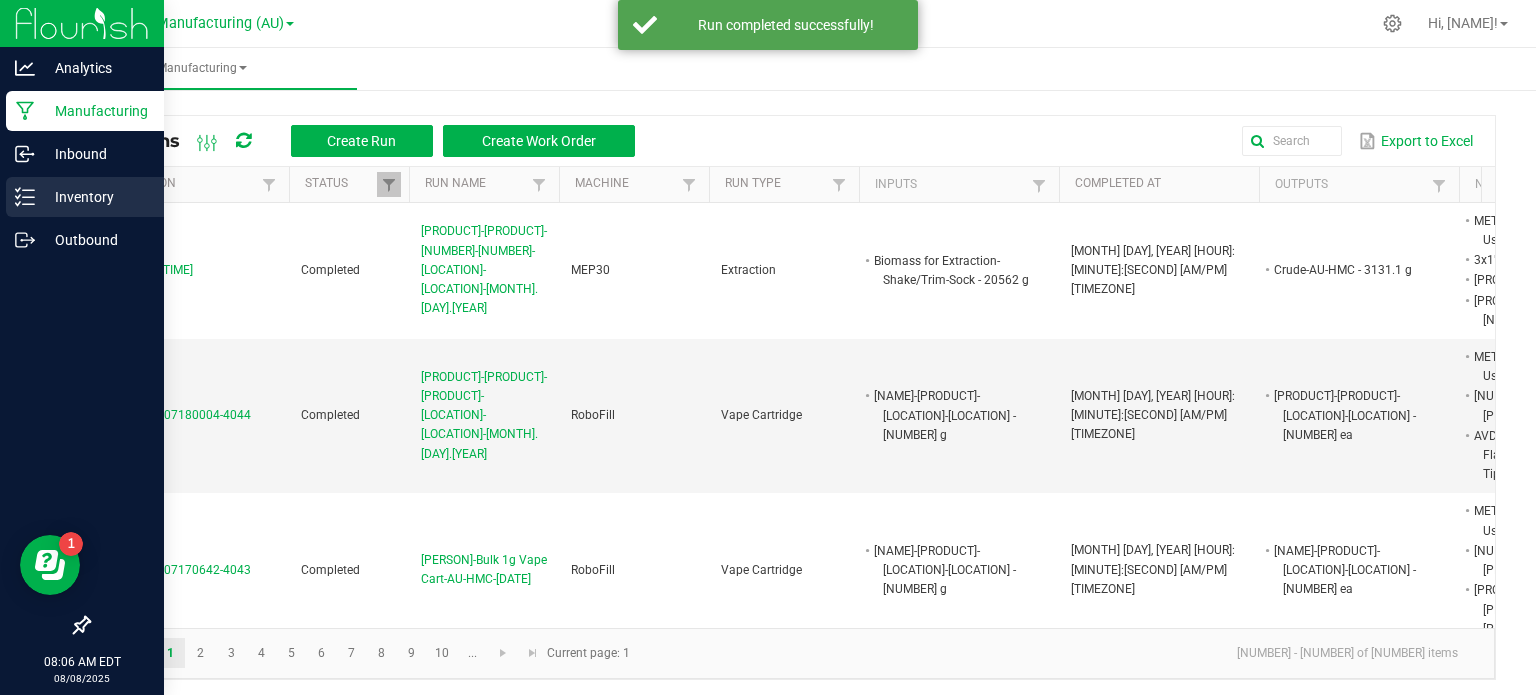 click 